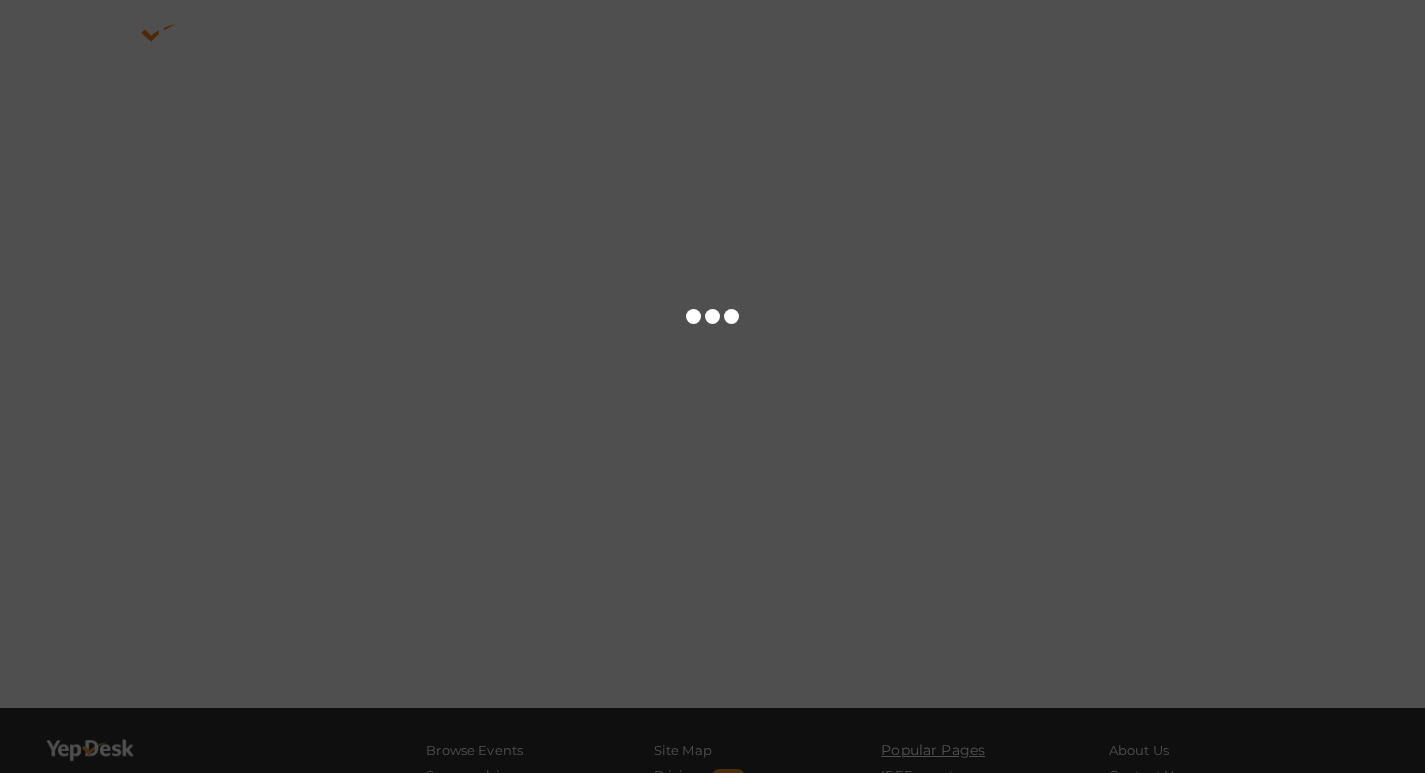 scroll, scrollTop: 0, scrollLeft: 0, axis: both 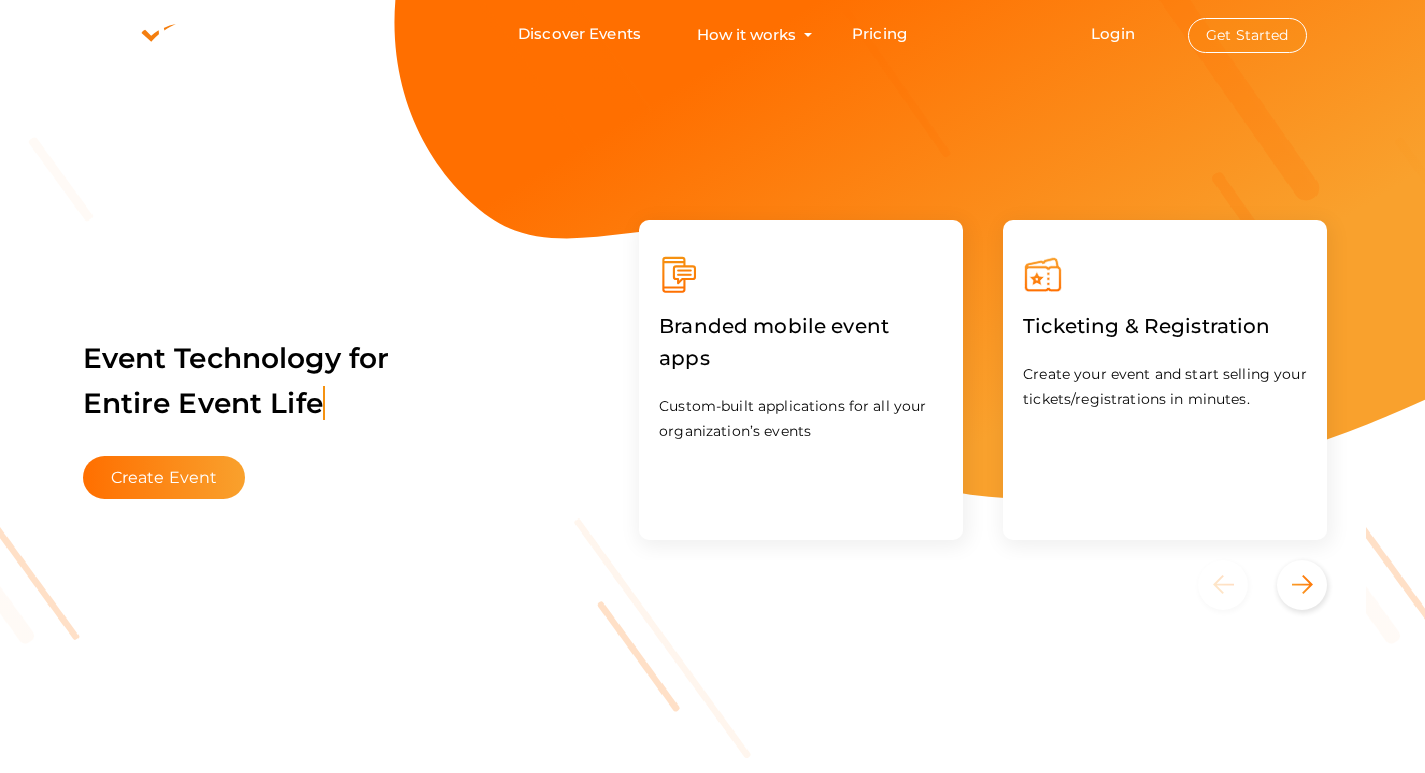 click on "Get Started" at bounding box center (1247, 35) 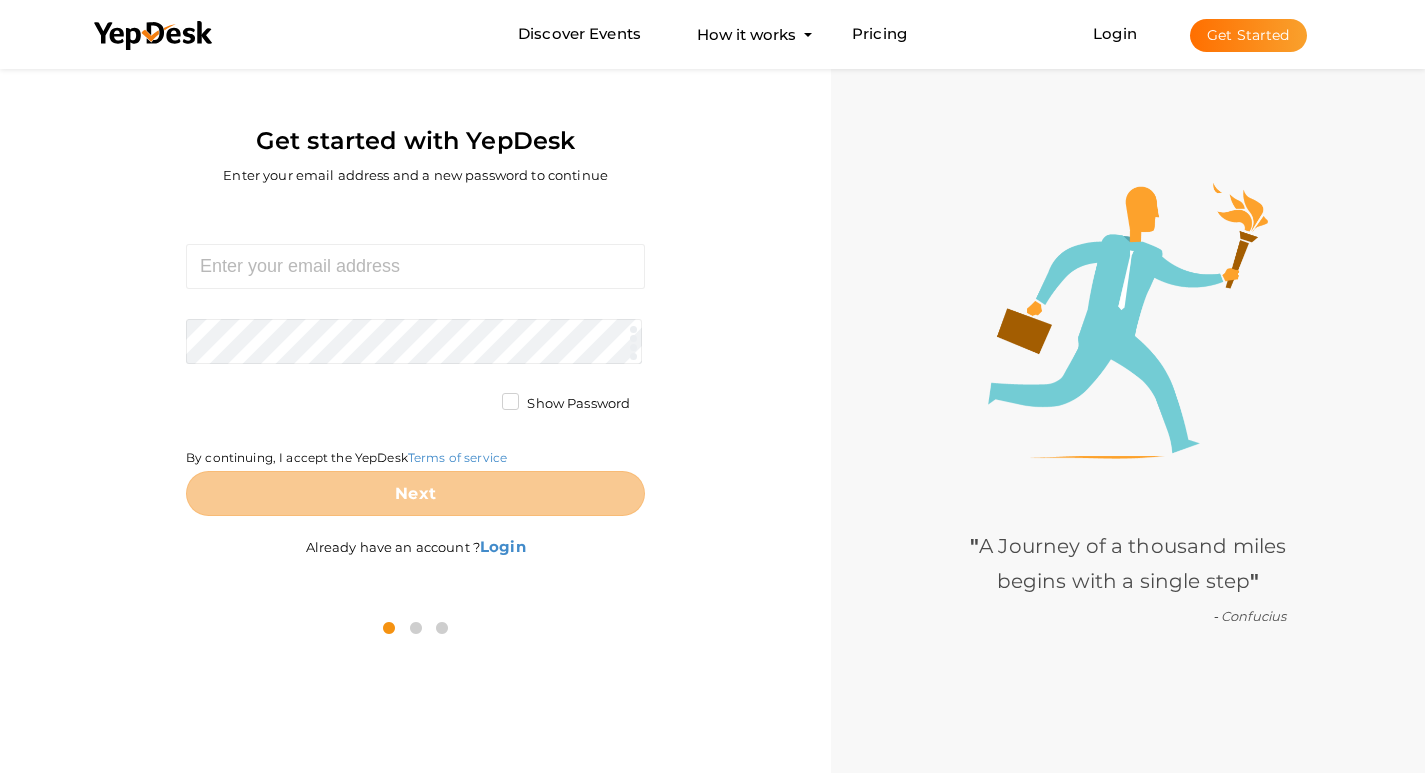 scroll, scrollTop: 64, scrollLeft: 0, axis: vertical 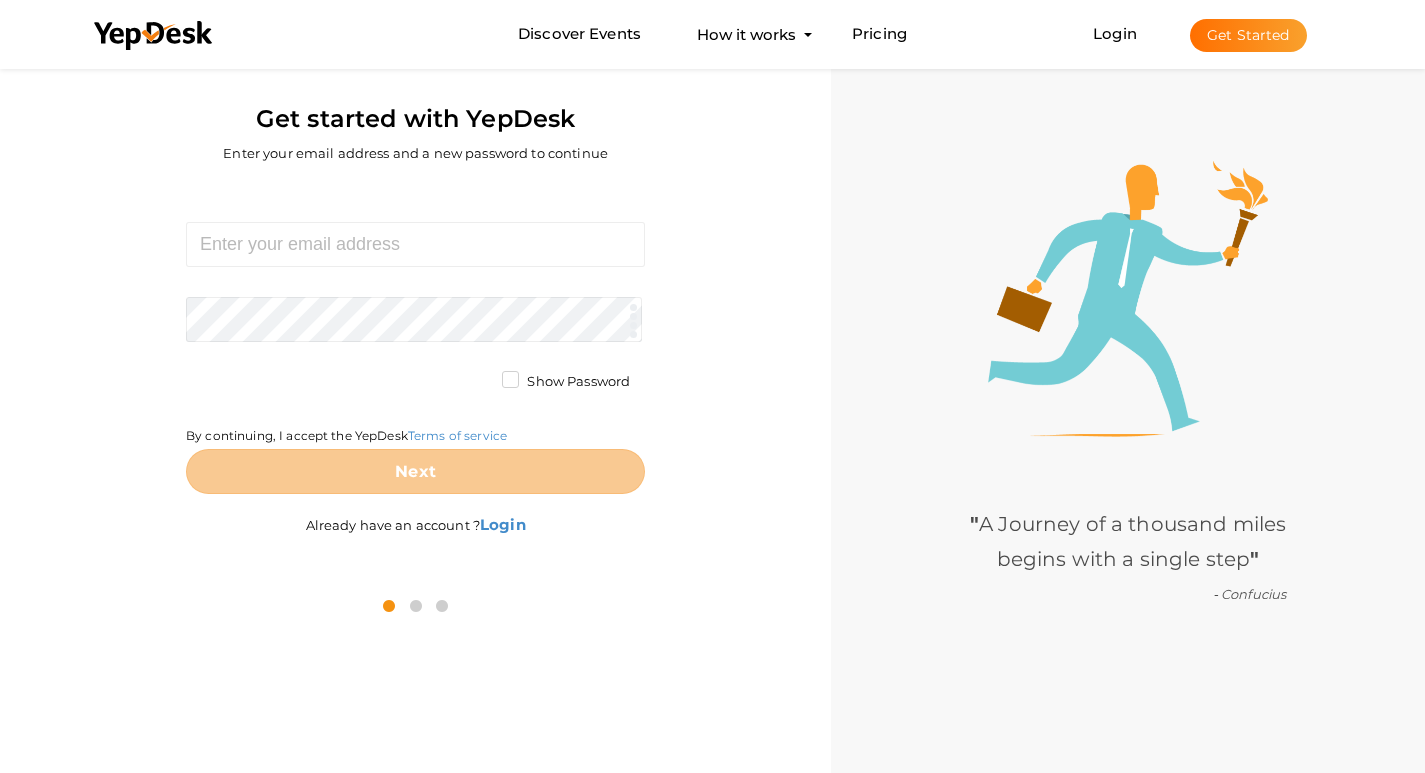 click on "Required.
Invalid
email.   Checking
You already have a YepDesk
account. Please  Sign in  your account to create
an organization / group.
Required.
Passwords must be between 4 and 20 characters.
Show Password
By continuing, I accept the YepDesk  Terms of
service
Next" at bounding box center (415, 358) 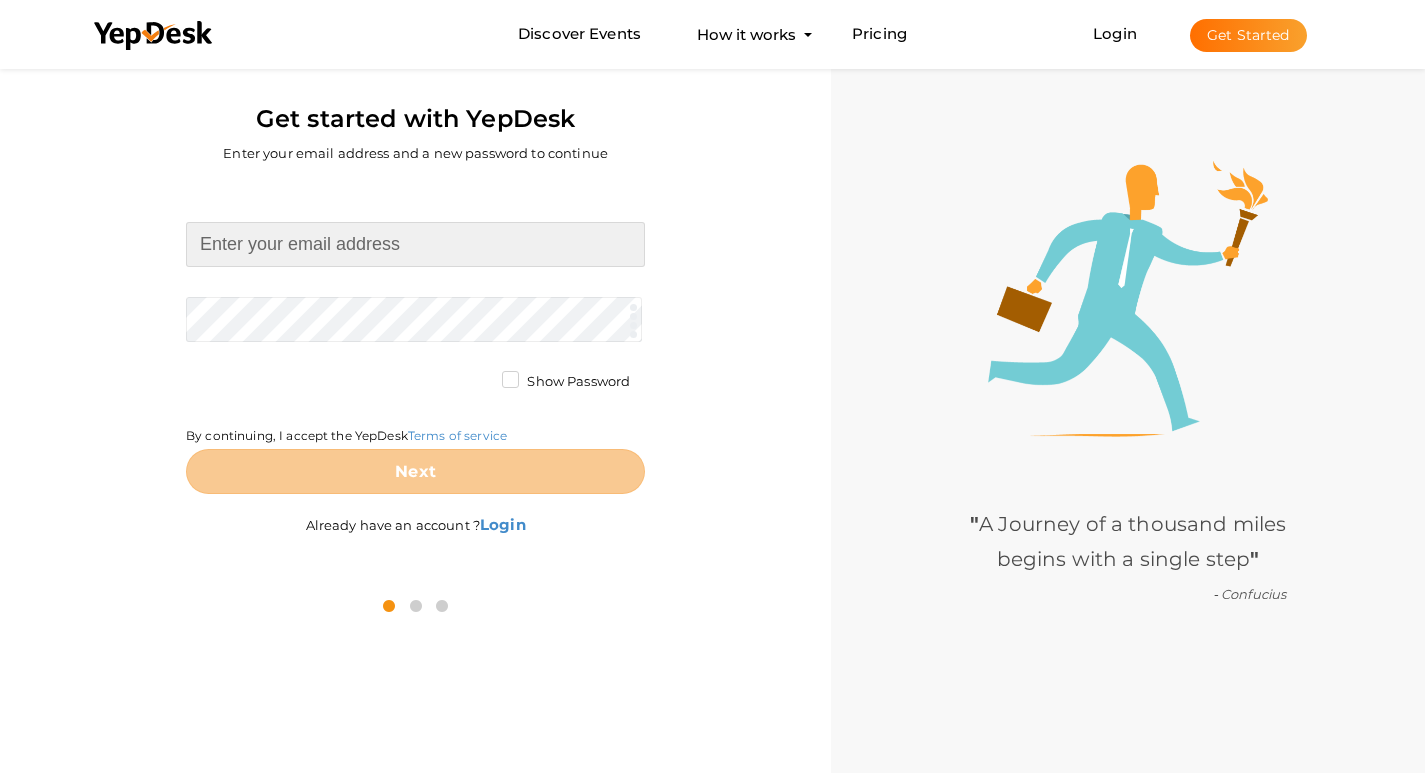 click at bounding box center [415, 244] 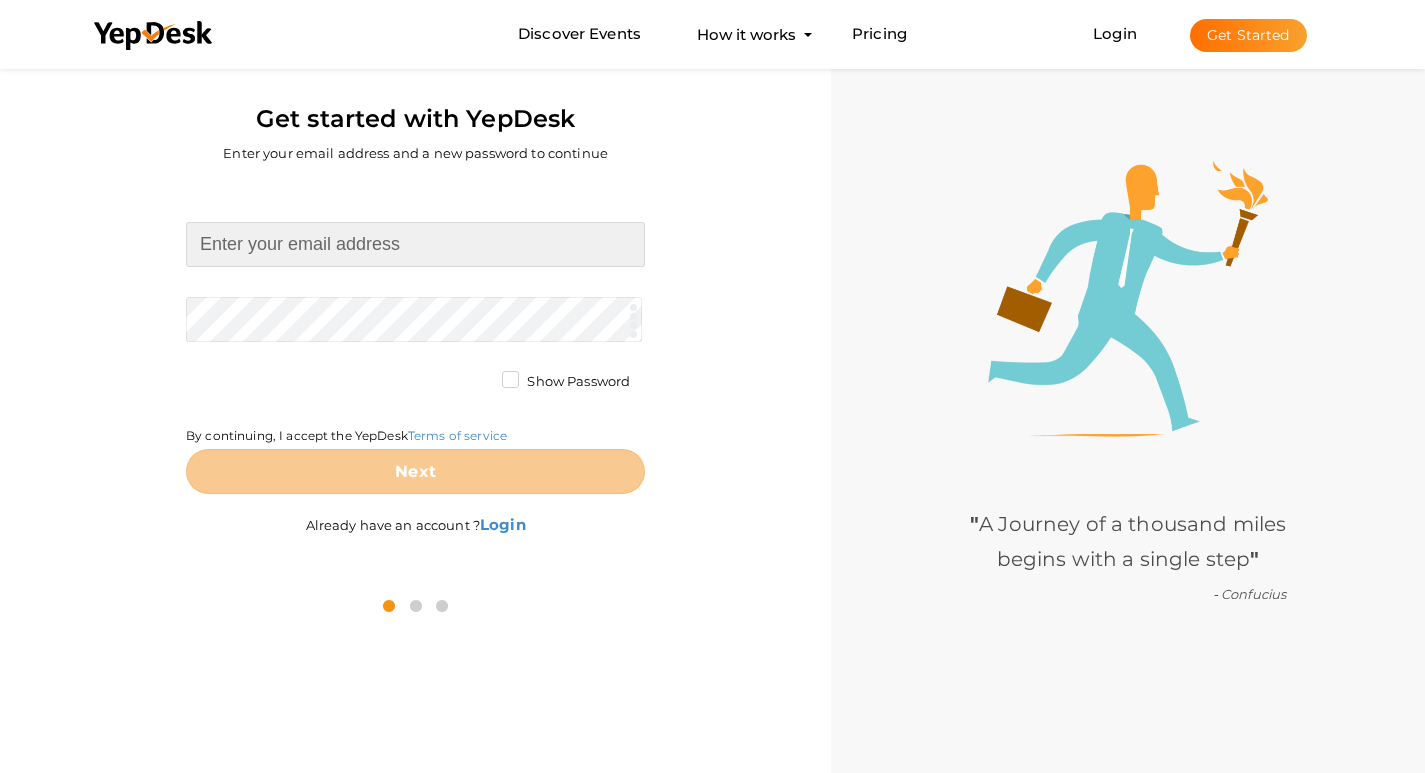 click at bounding box center [415, 244] 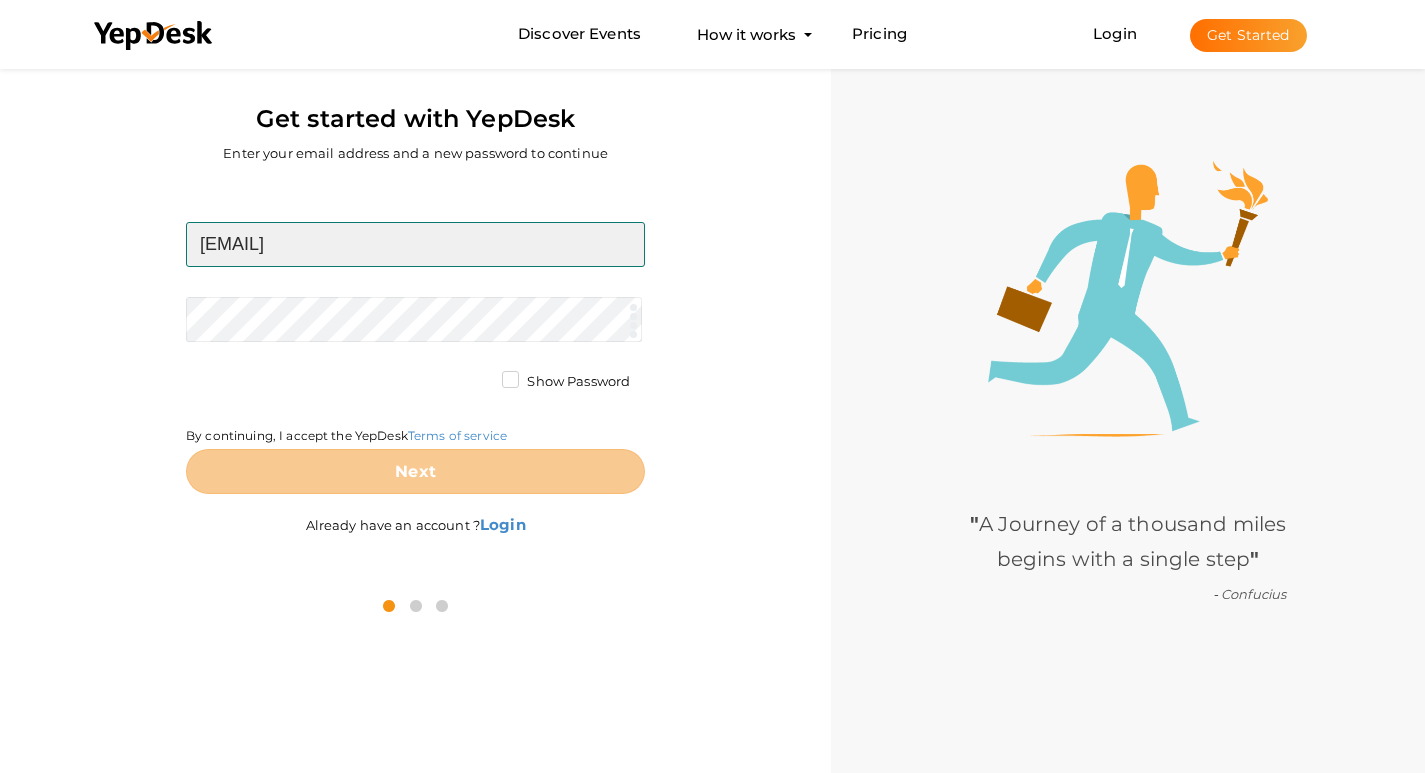 type on "[USERNAME]@[DOMAIN]" 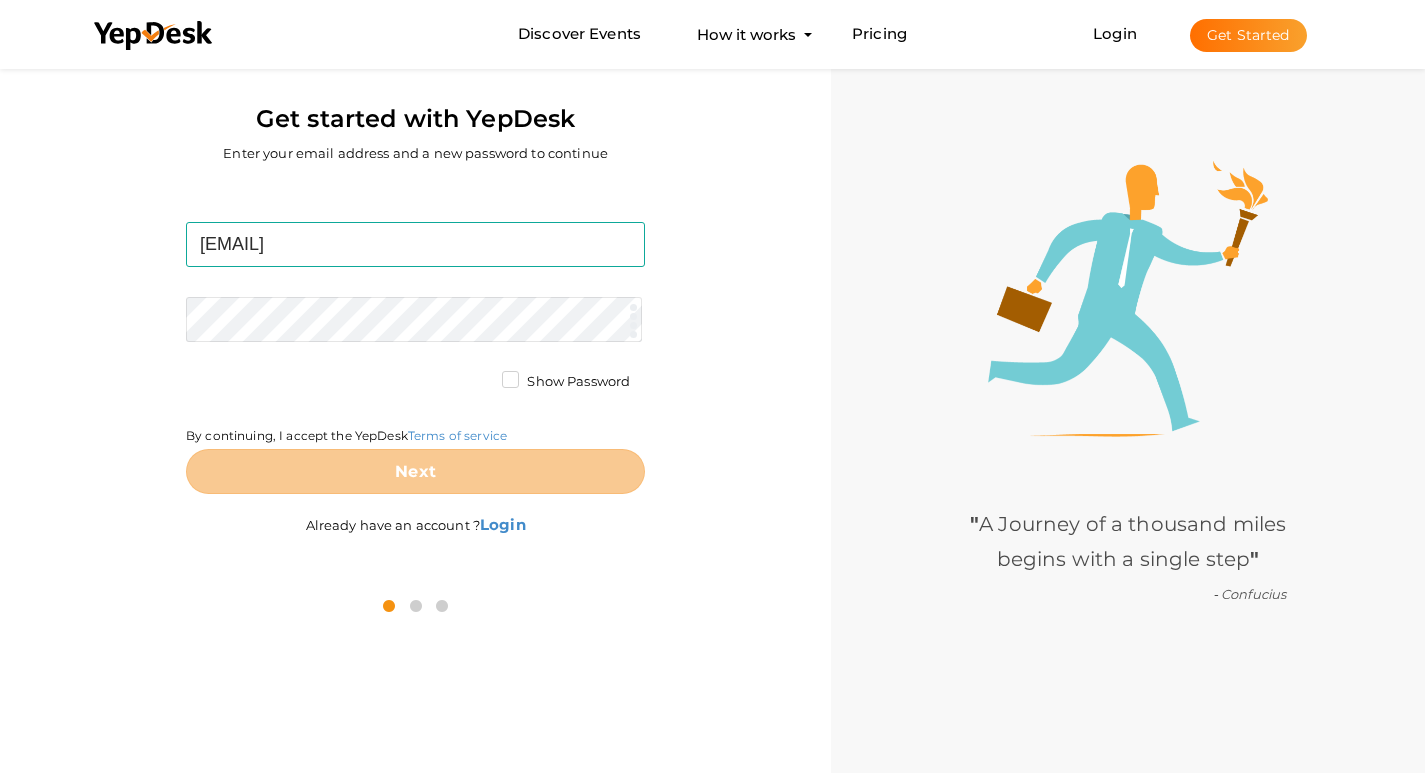 click on "concordeplots@gmail.com   Required.
Invalid
email.   Checking
You already have a YepDesk
account. Please  Sign in  your account to create
an organization / group.
Required.
Passwords must be between 4 and 20 characters.
Show Password
By continuing, I accept the YepDesk  Terms of
service
Next" at bounding box center [415, 358] 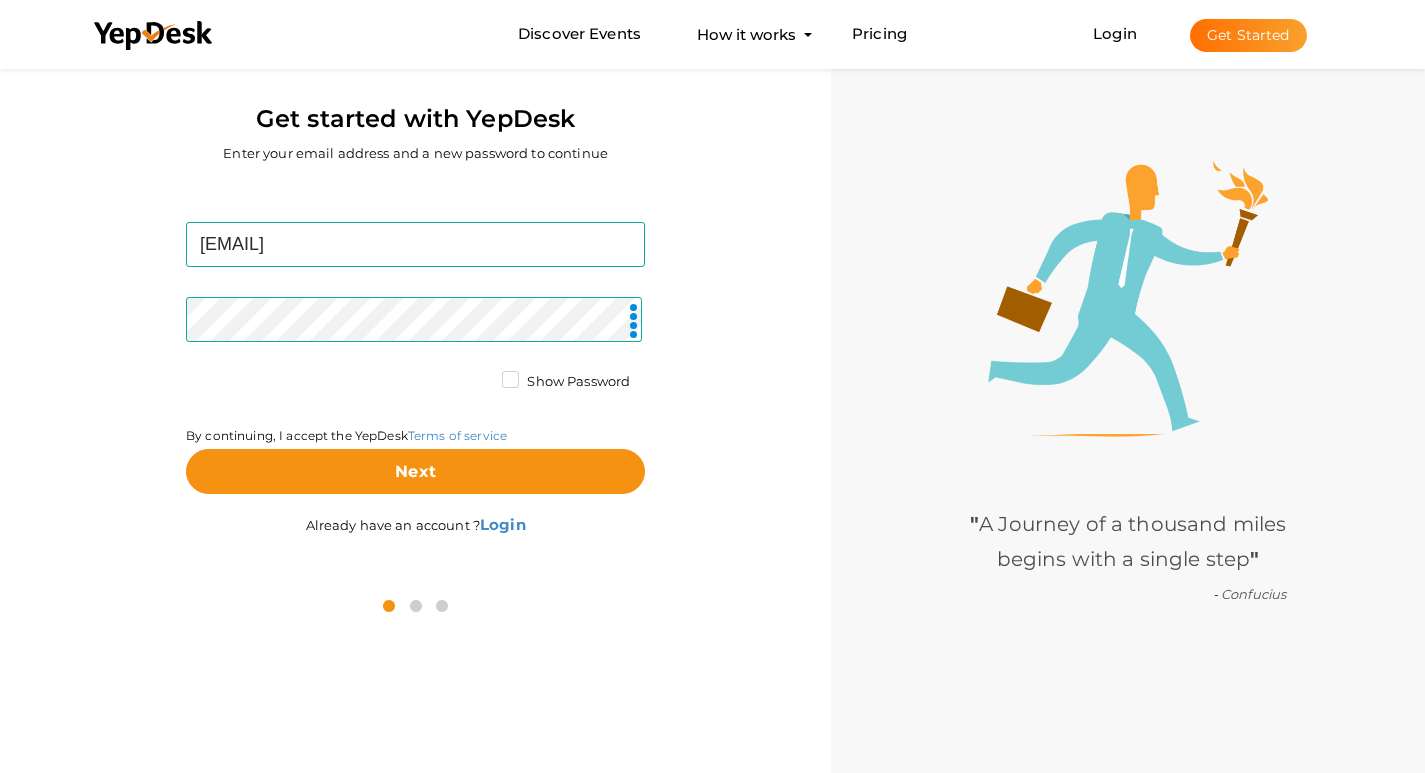 click on "Show Password" at bounding box center [566, 382] 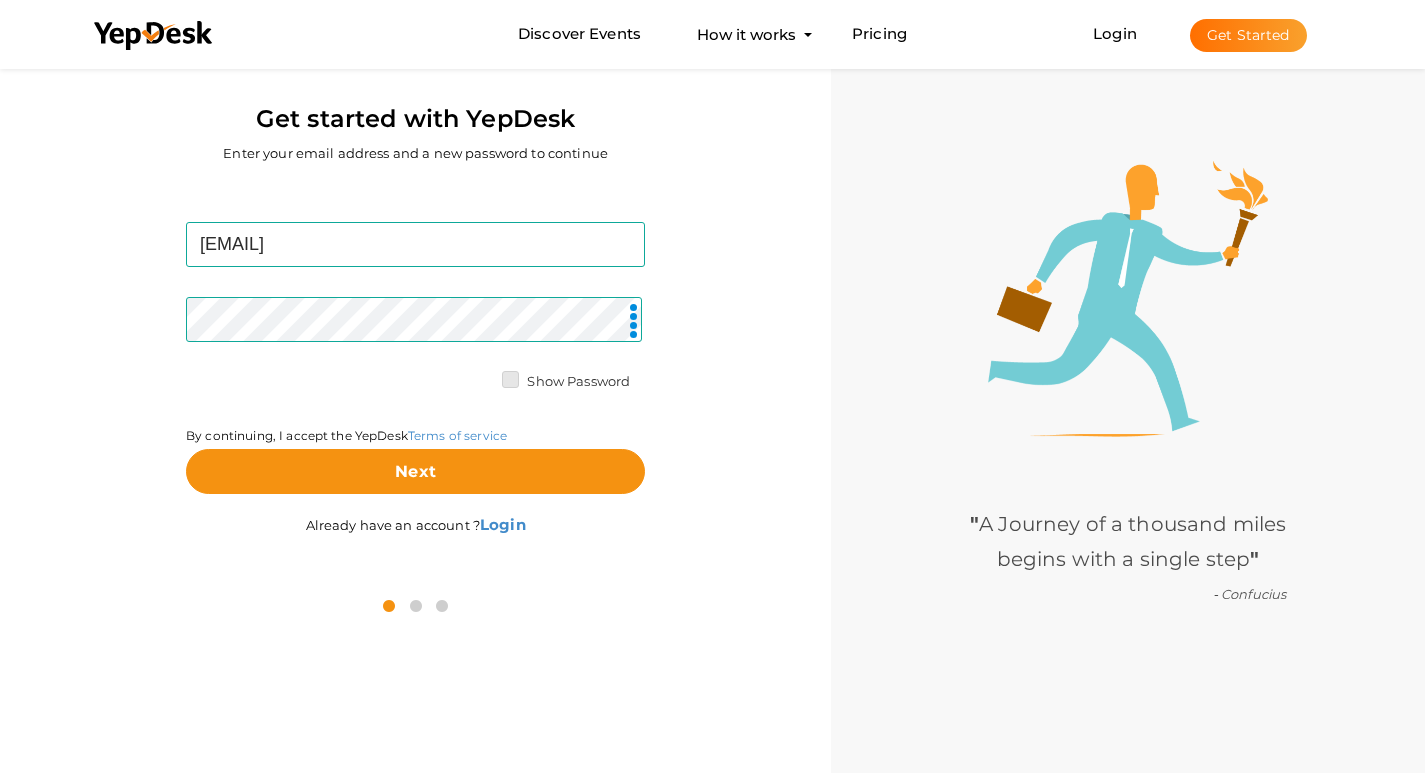 click on "Show Password" at bounding box center (482, 376) 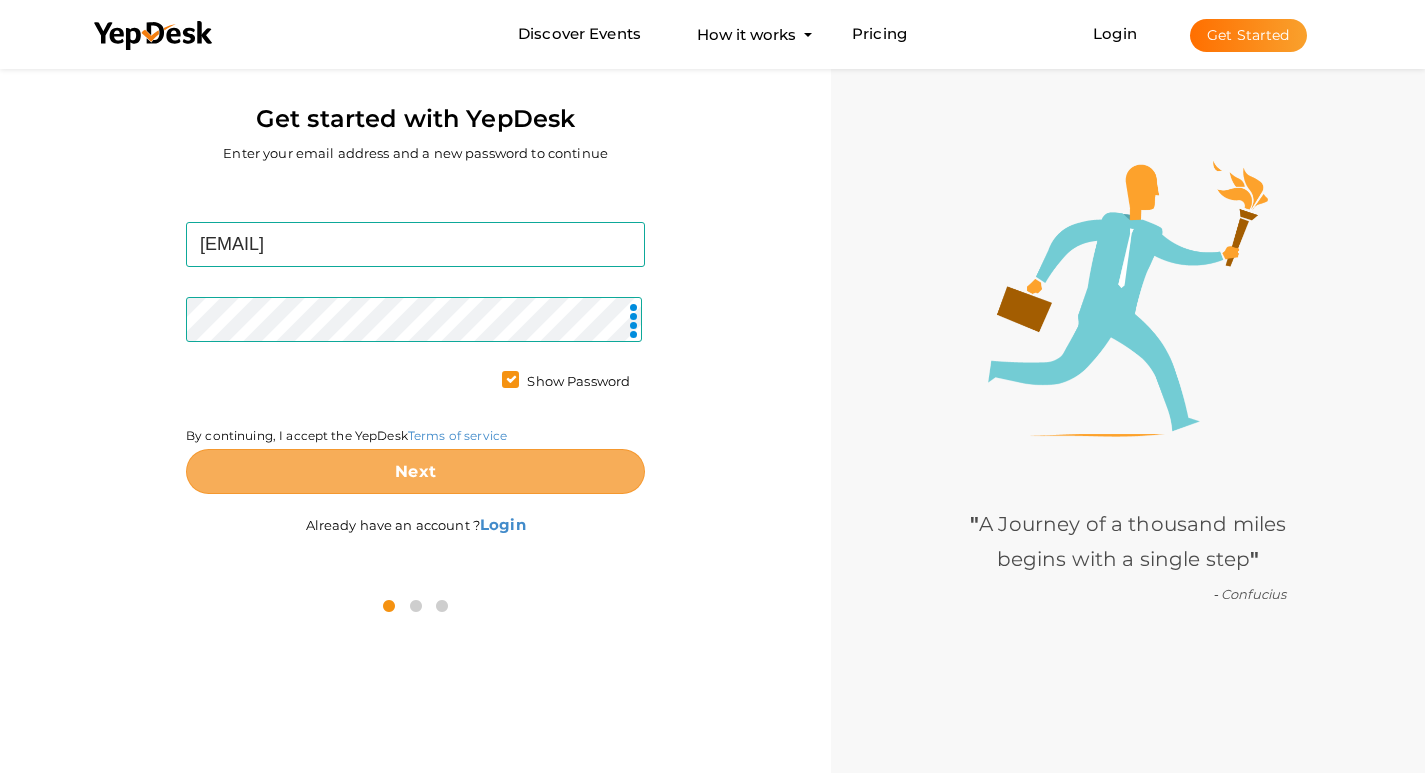 click on "Next" at bounding box center (415, 471) 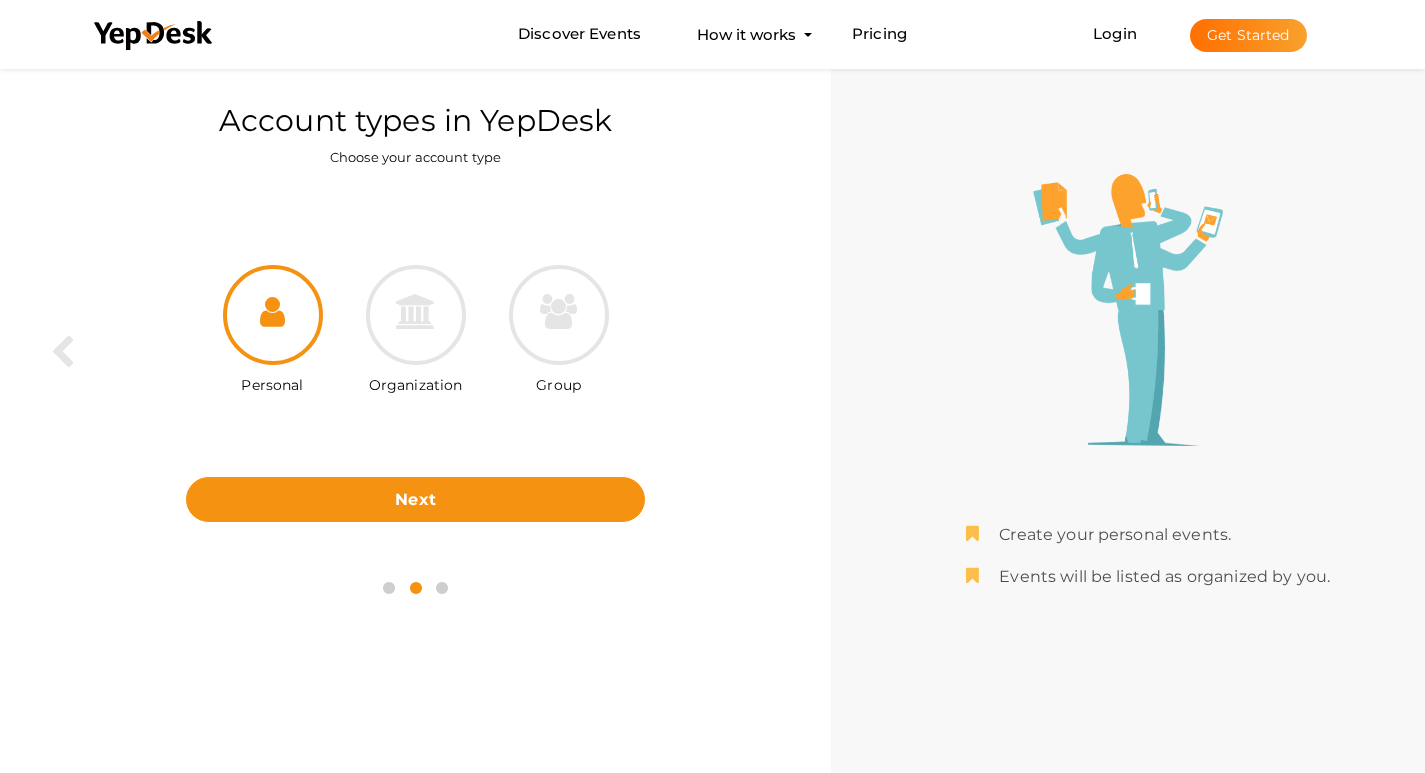 click at bounding box center (273, 315) 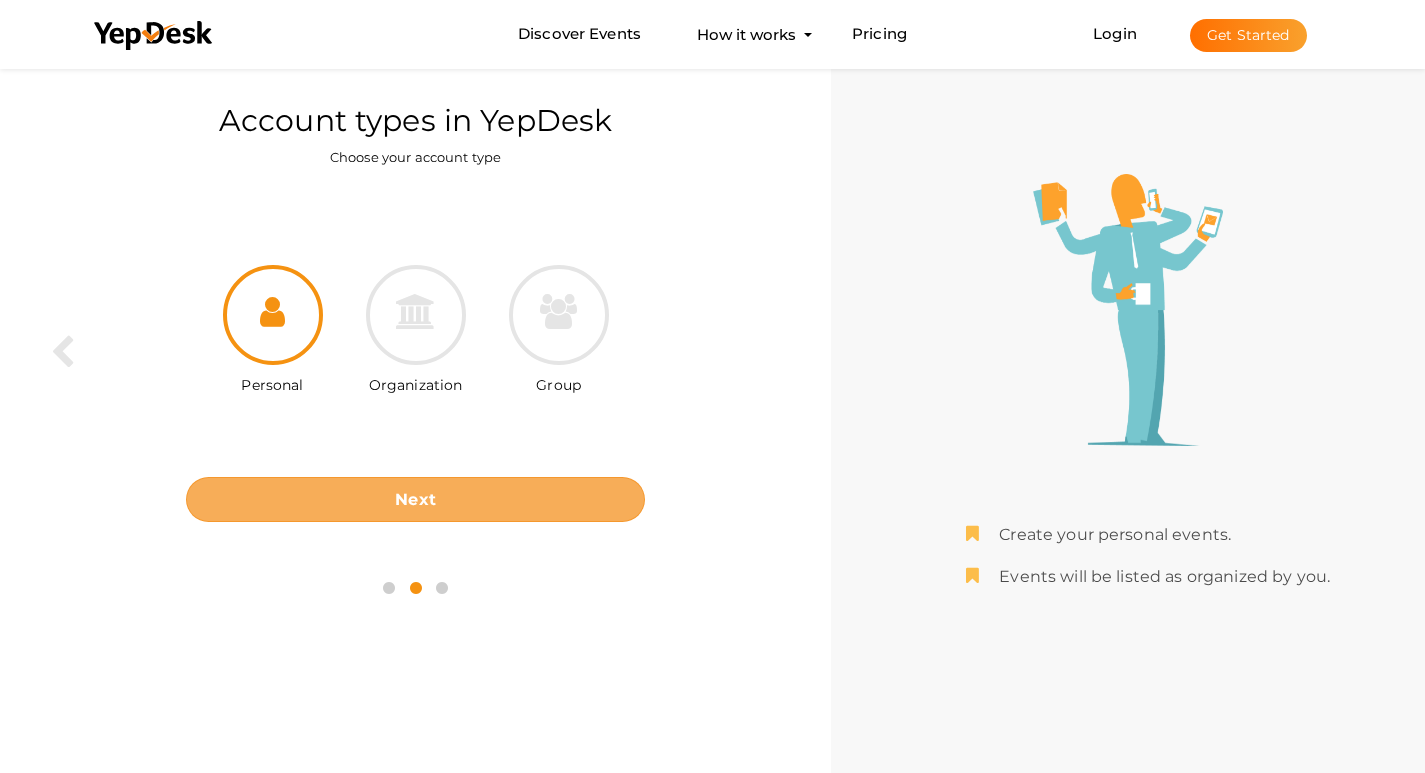 click on "Next" at bounding box center [415, 499] 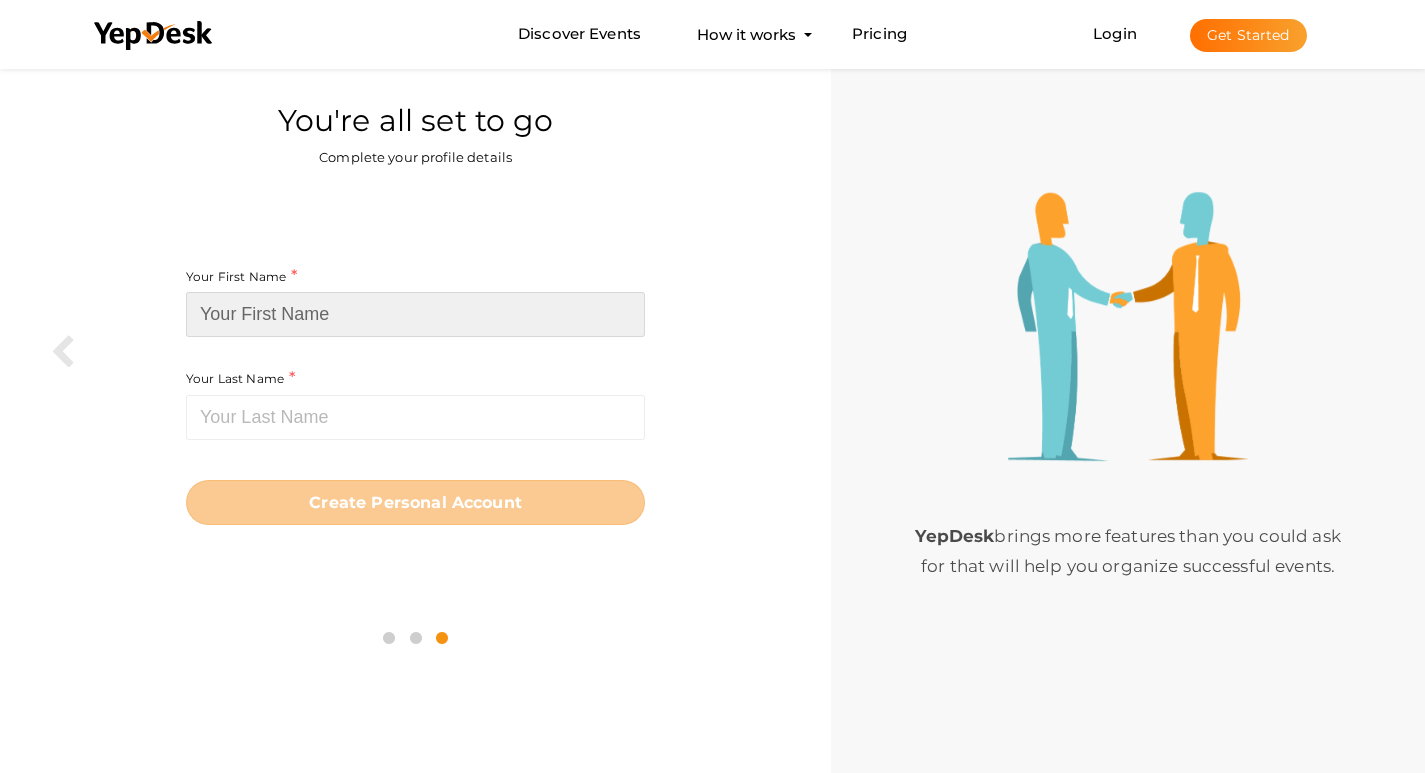 click at bounding box center [415, 314] 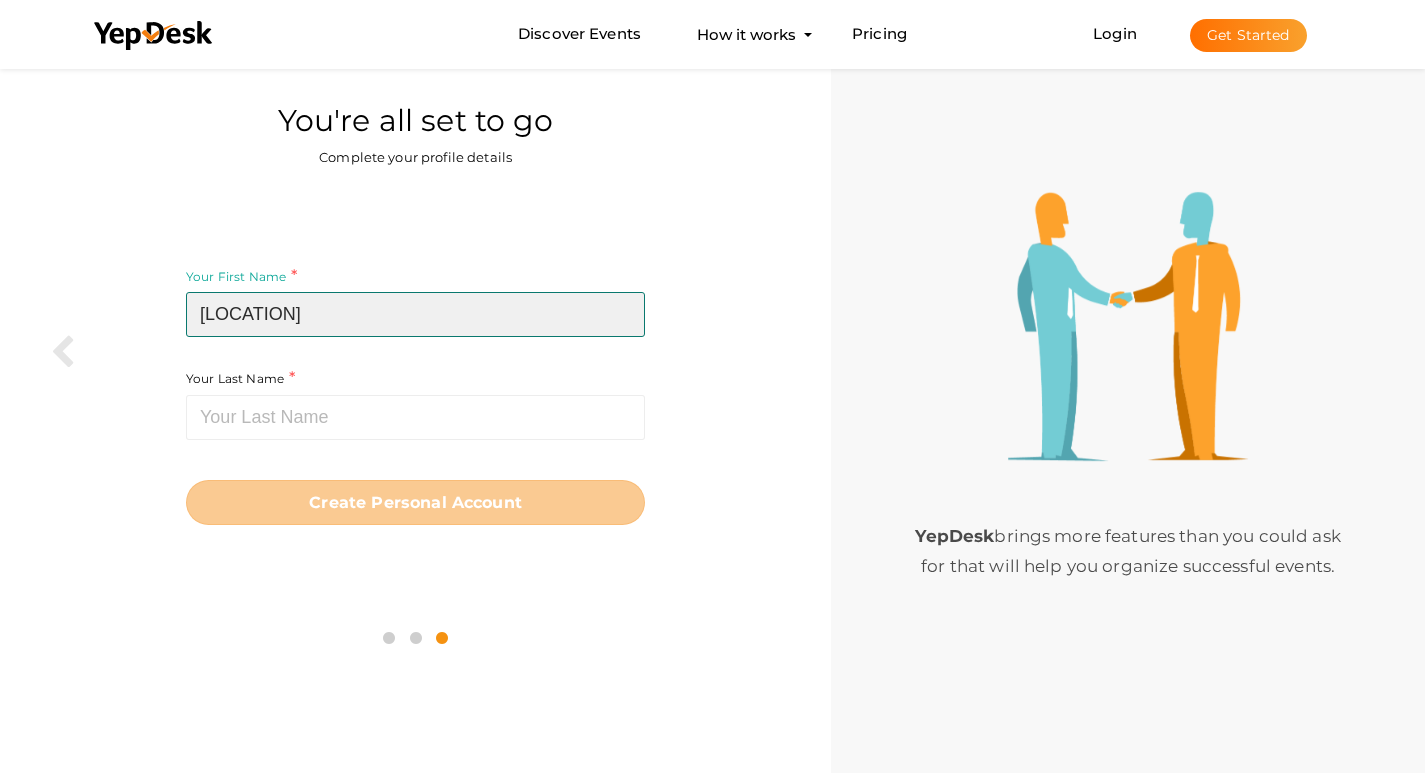 type on "Concorde Plots" 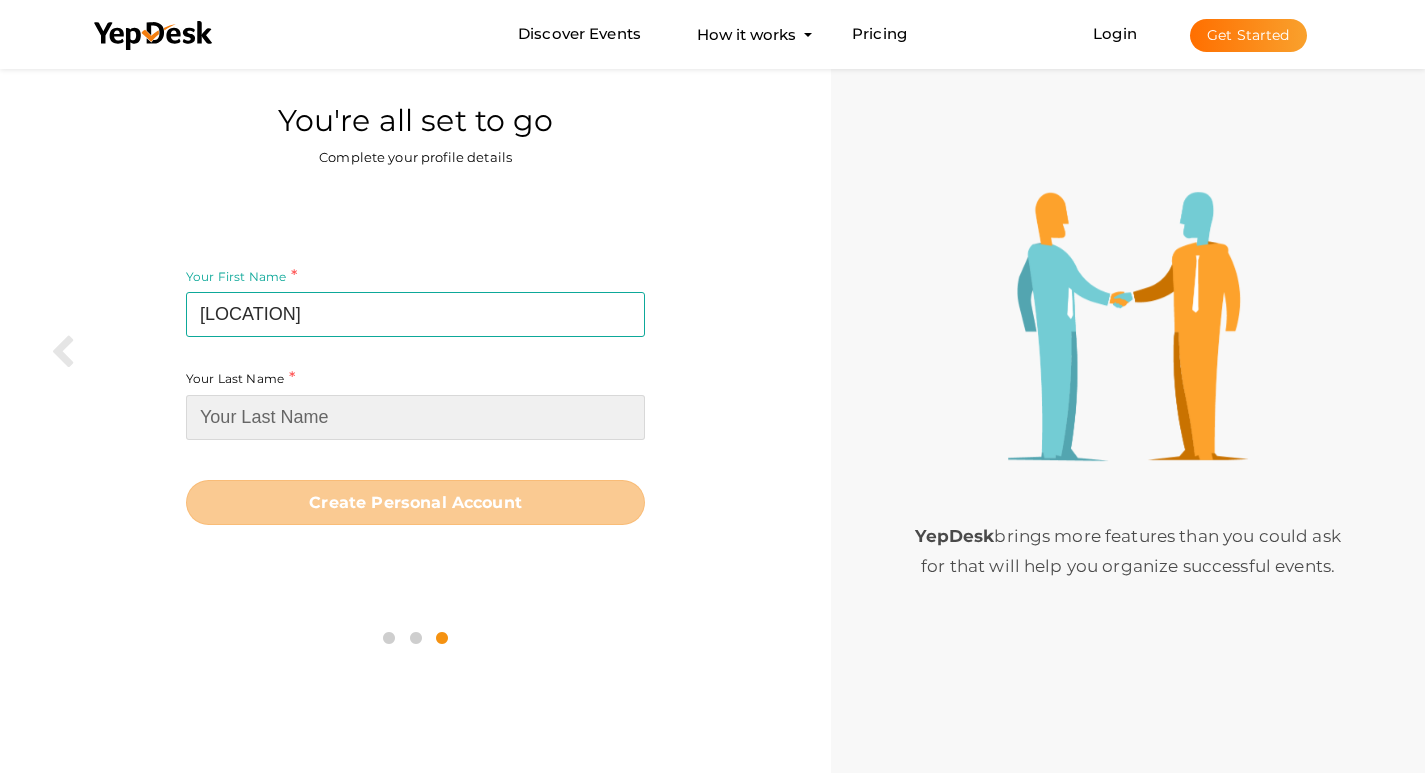 click at bounding box center (415, 417) 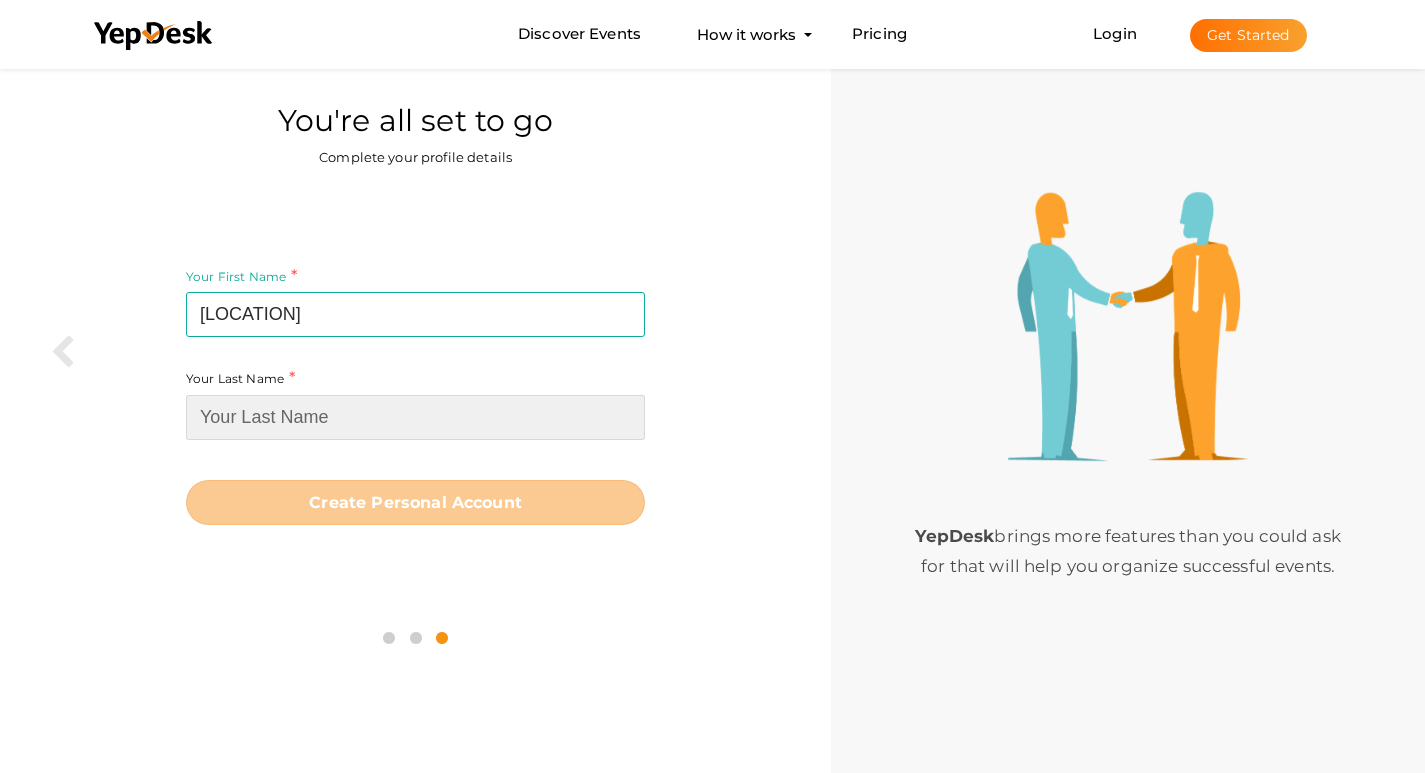 paste on "Hubli" 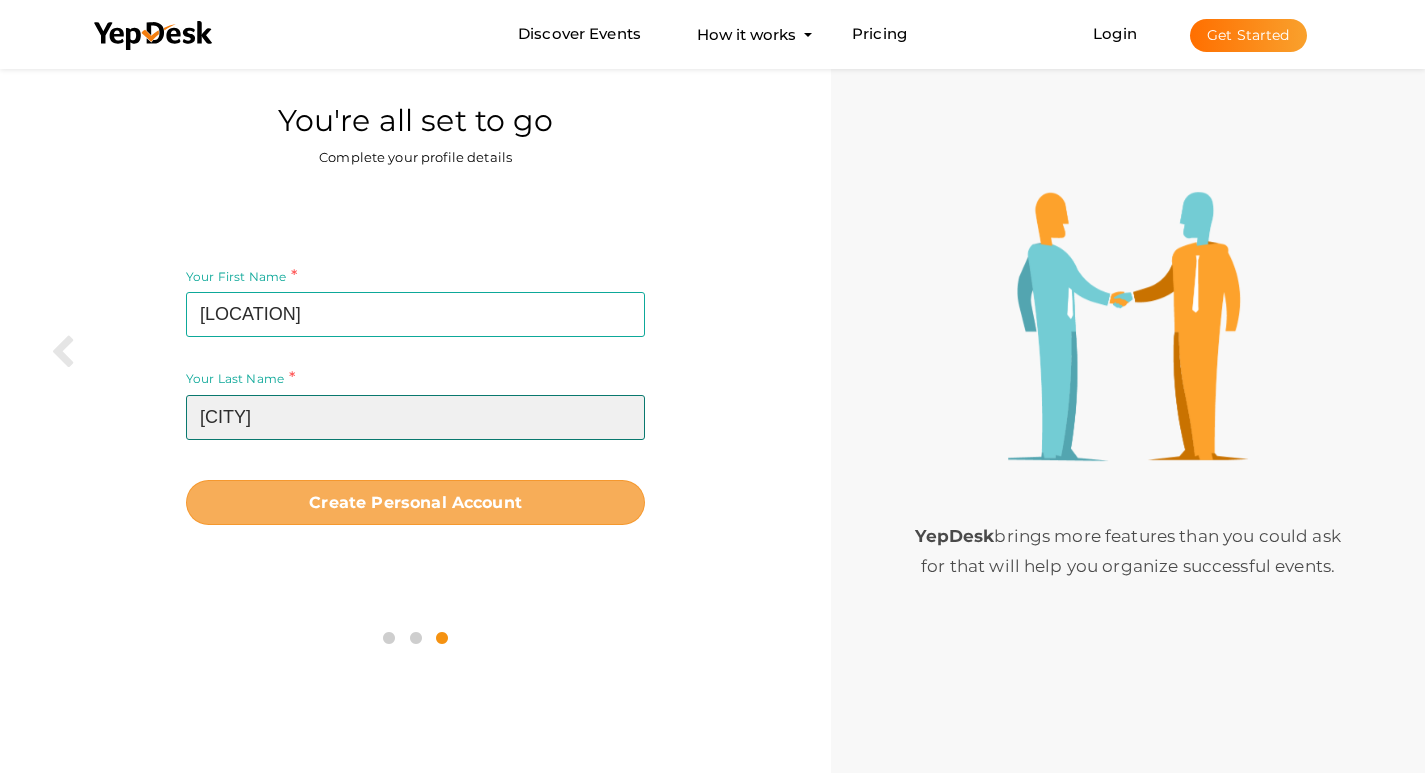type on "Hubli" 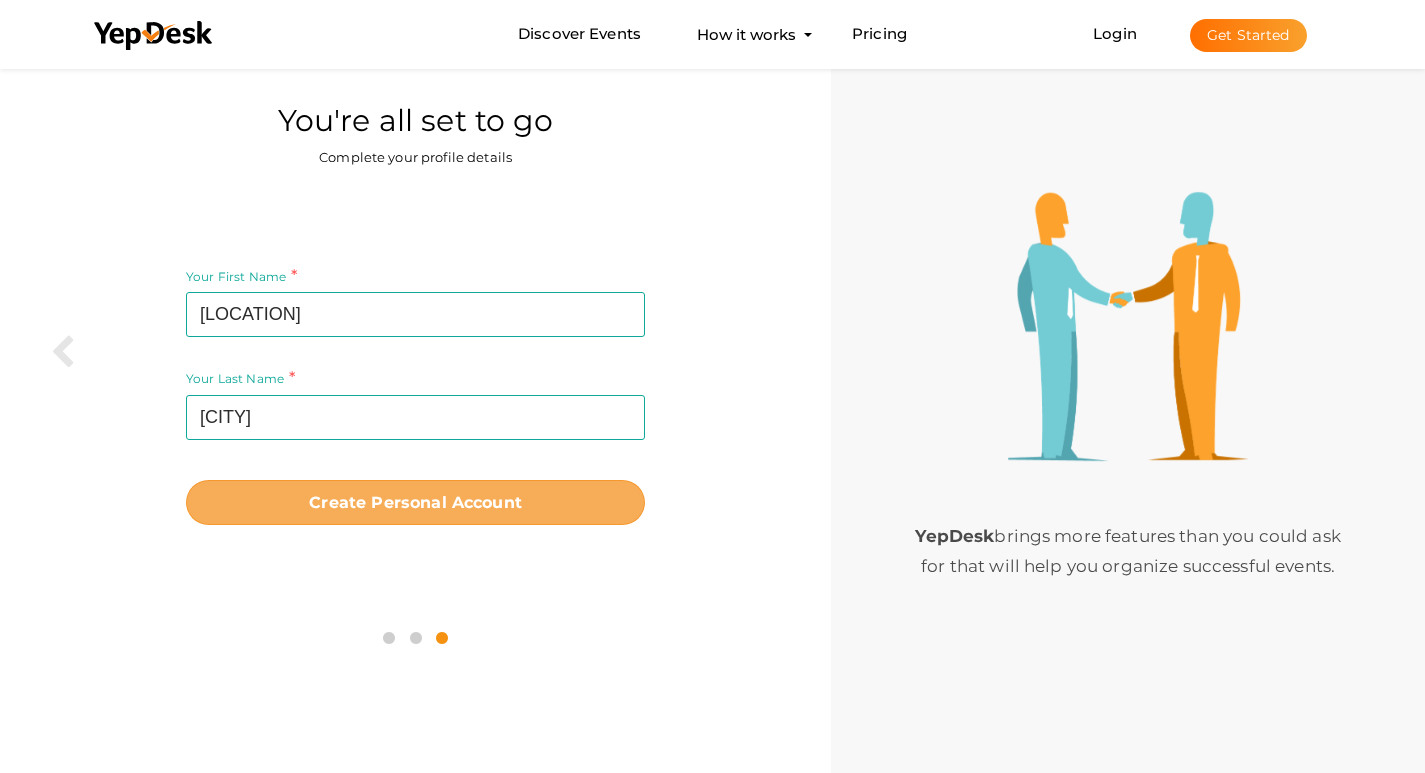 click on "Create
Personal Account" at bounding box center [415, 502] 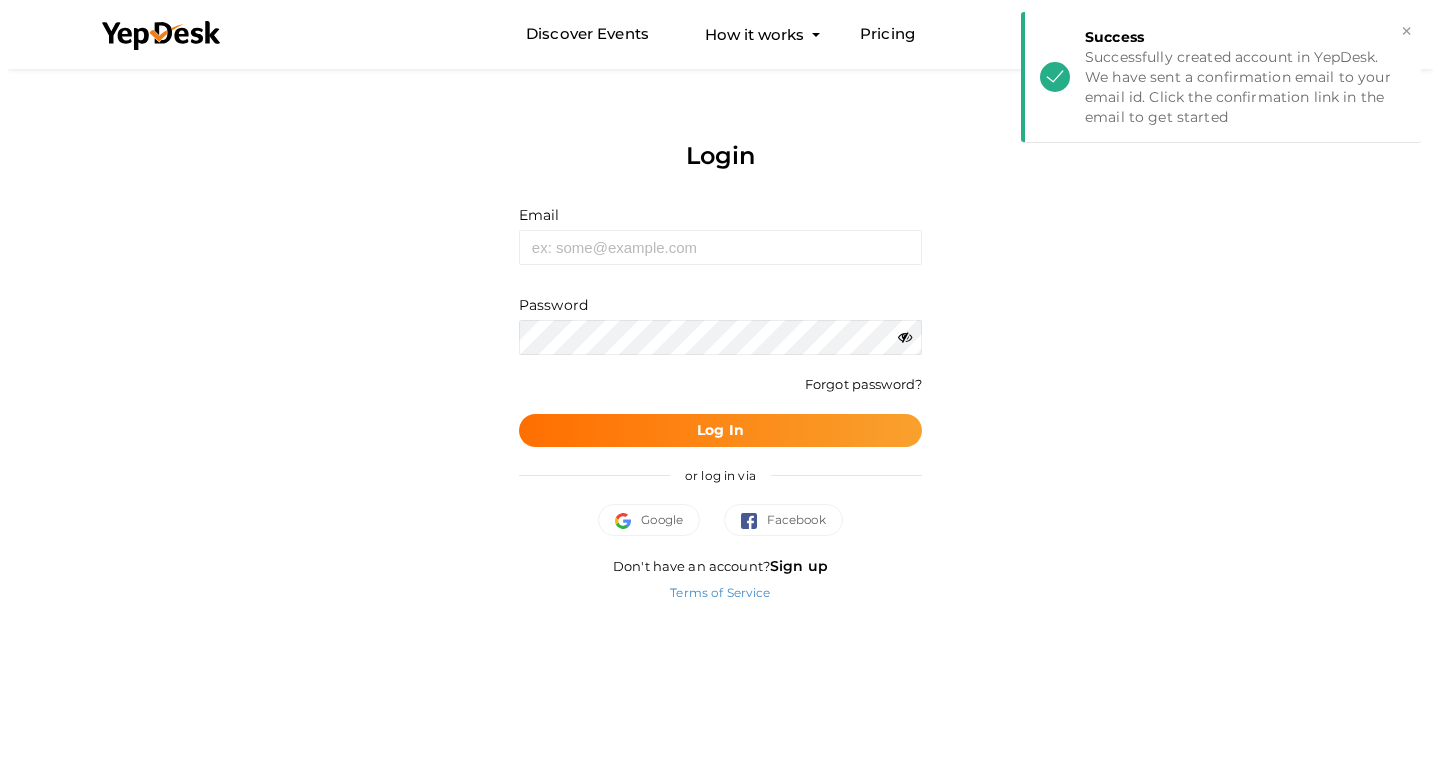 scroll, scrollTop: 0, scrollLeft: 0, axis: both 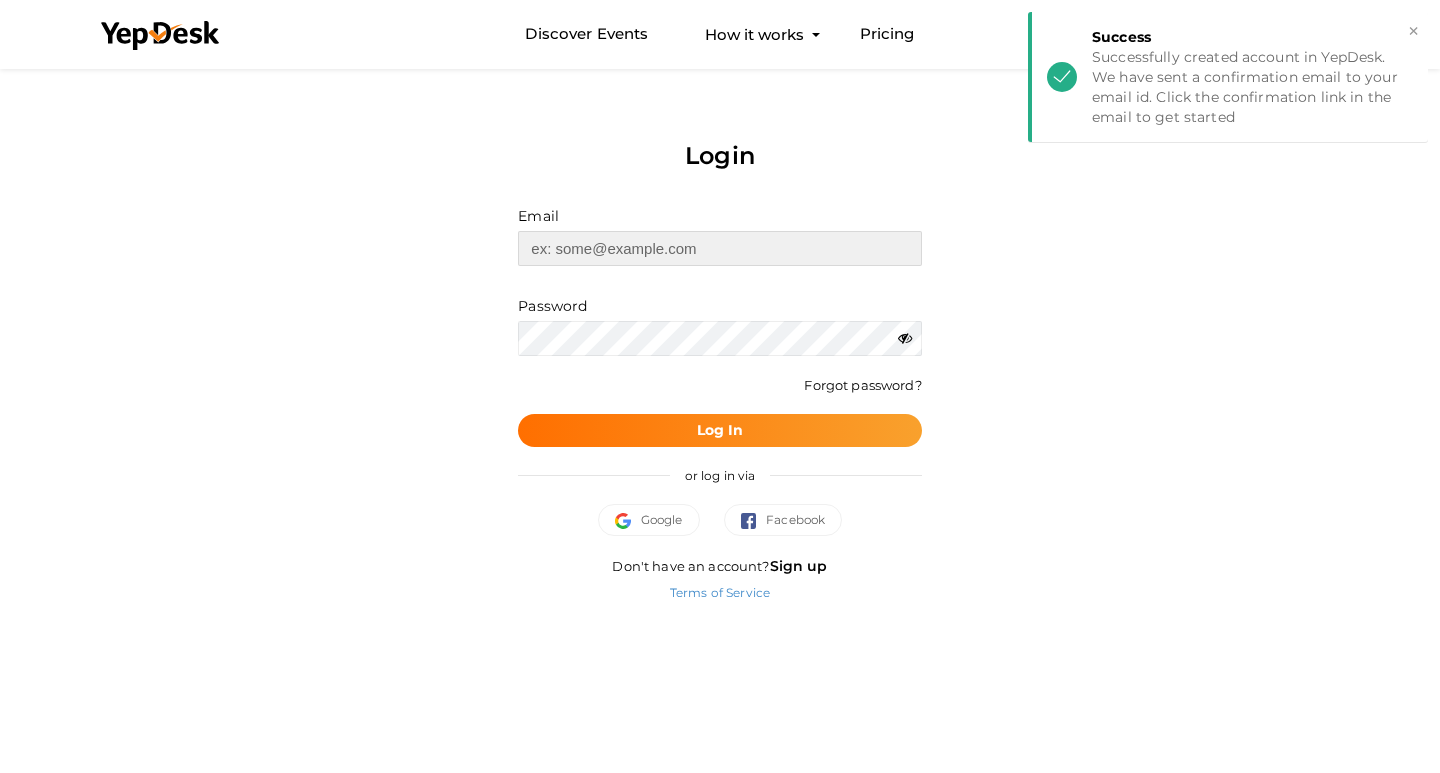 type on "[USERNAME]@[DOMAIN]" 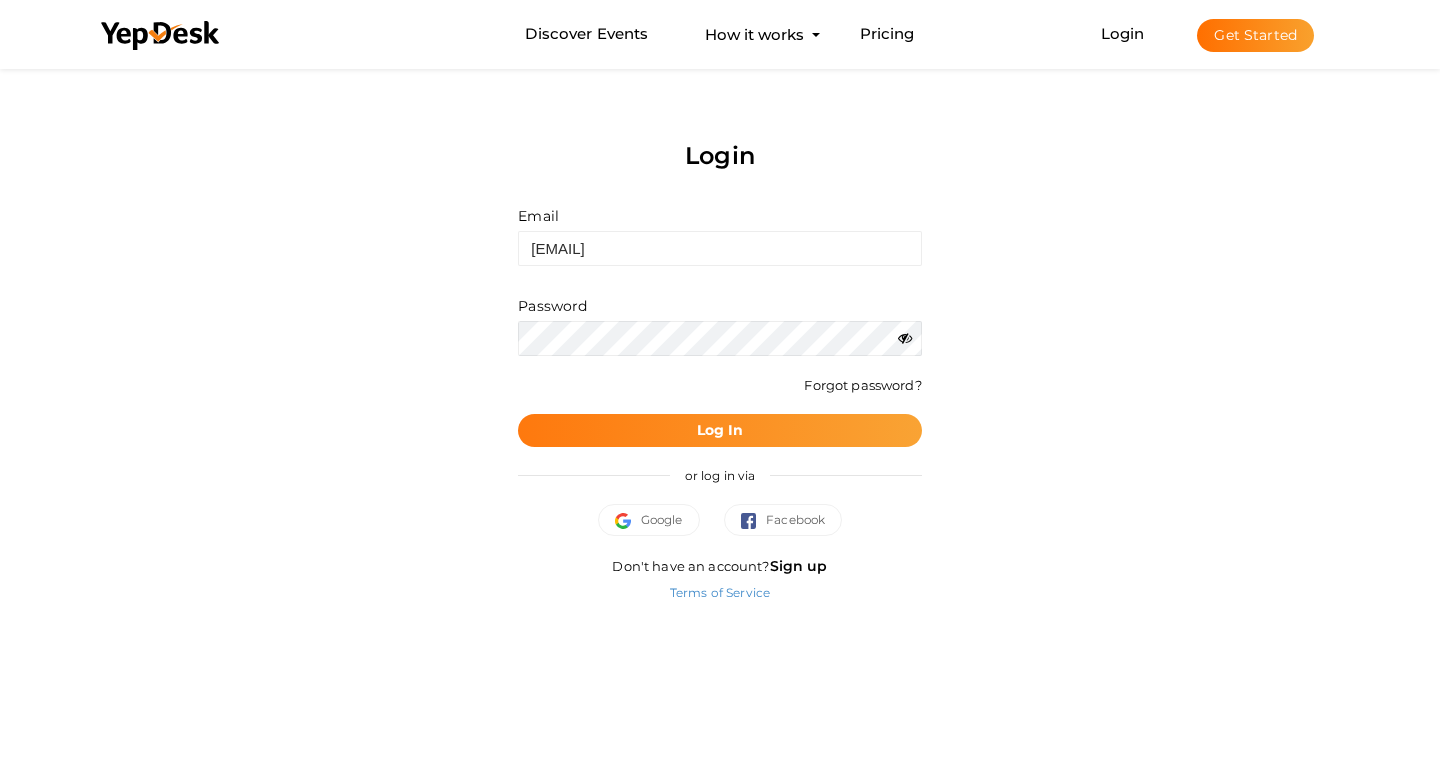 click on "Log In" at bounding box center [719, 430] 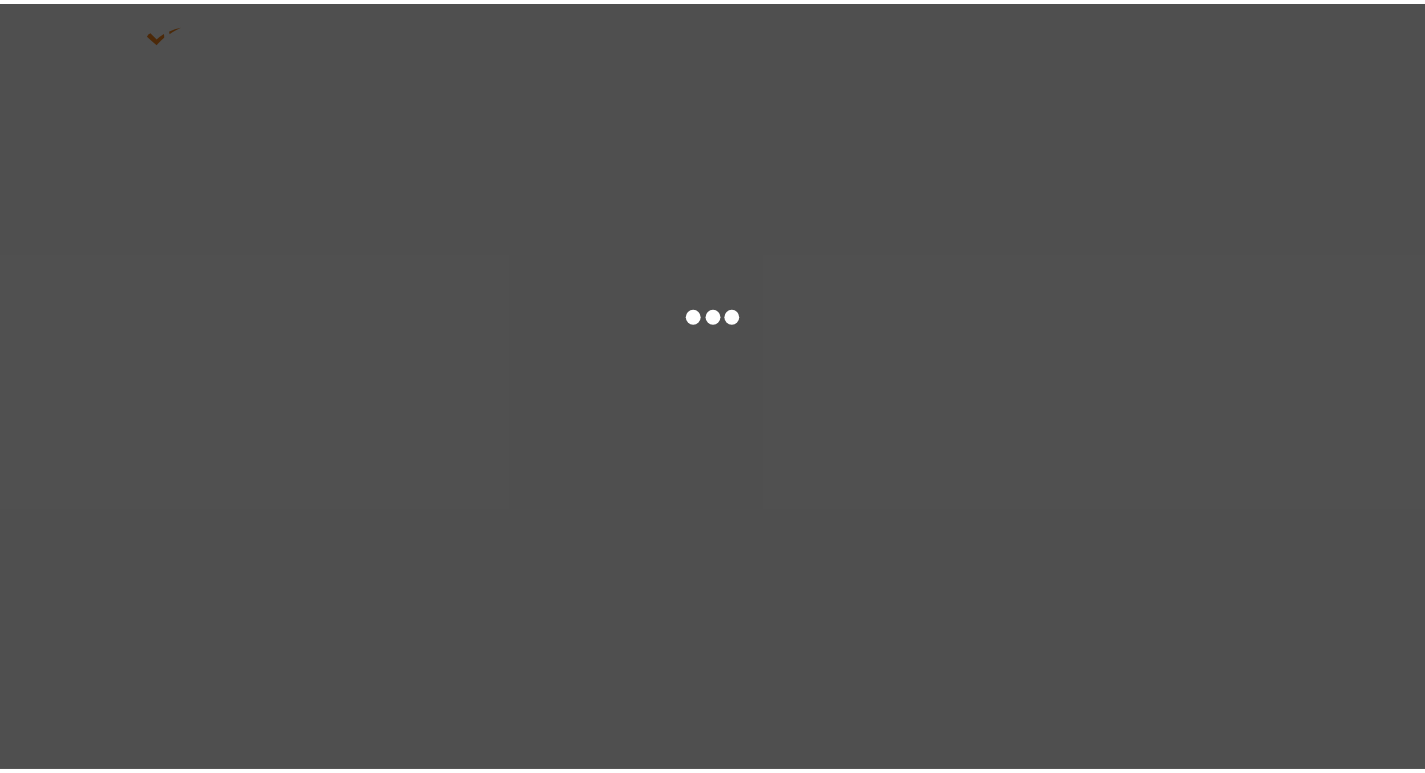 scroll, scrollTop: 0, scrollLeft: 0, axis: both 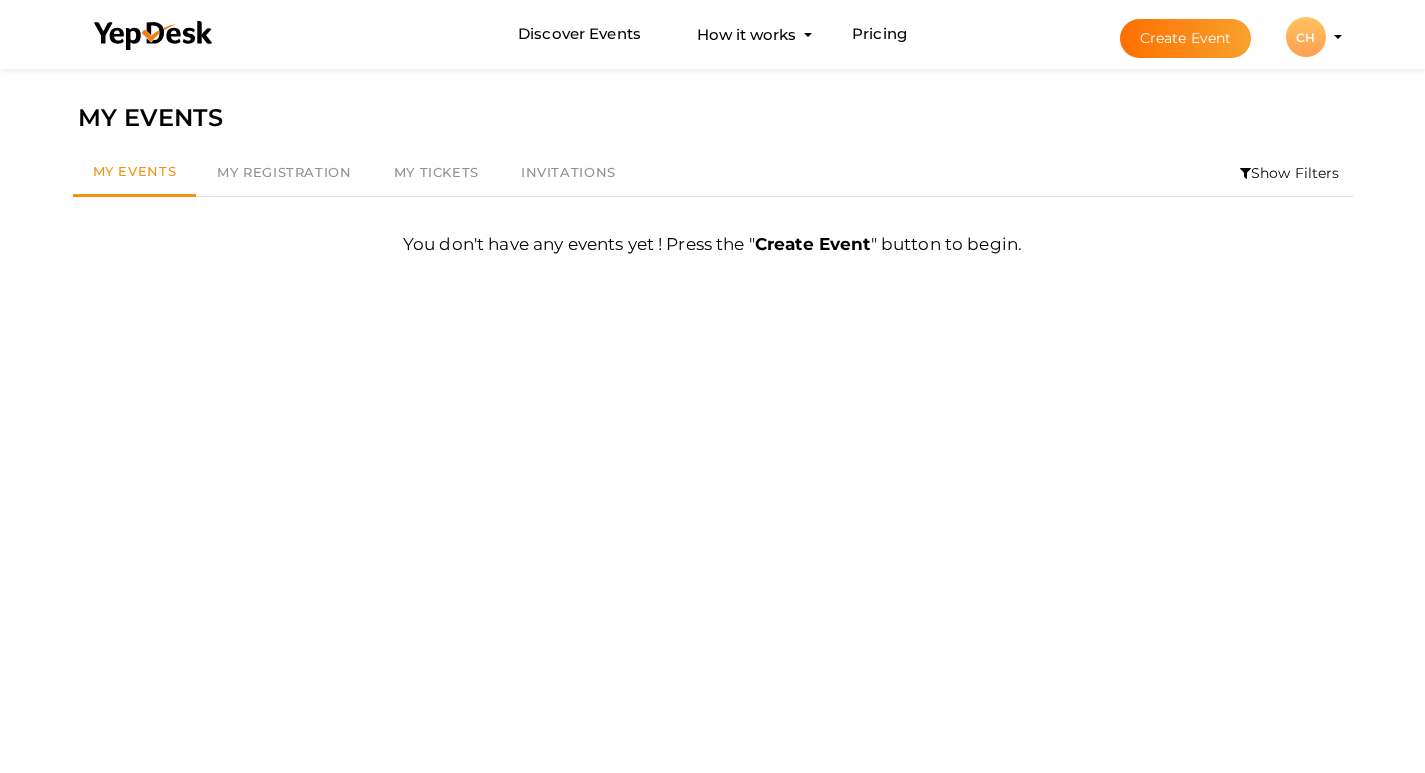 click on "[STATE_CODE]" at bounding box center (1306, 37) 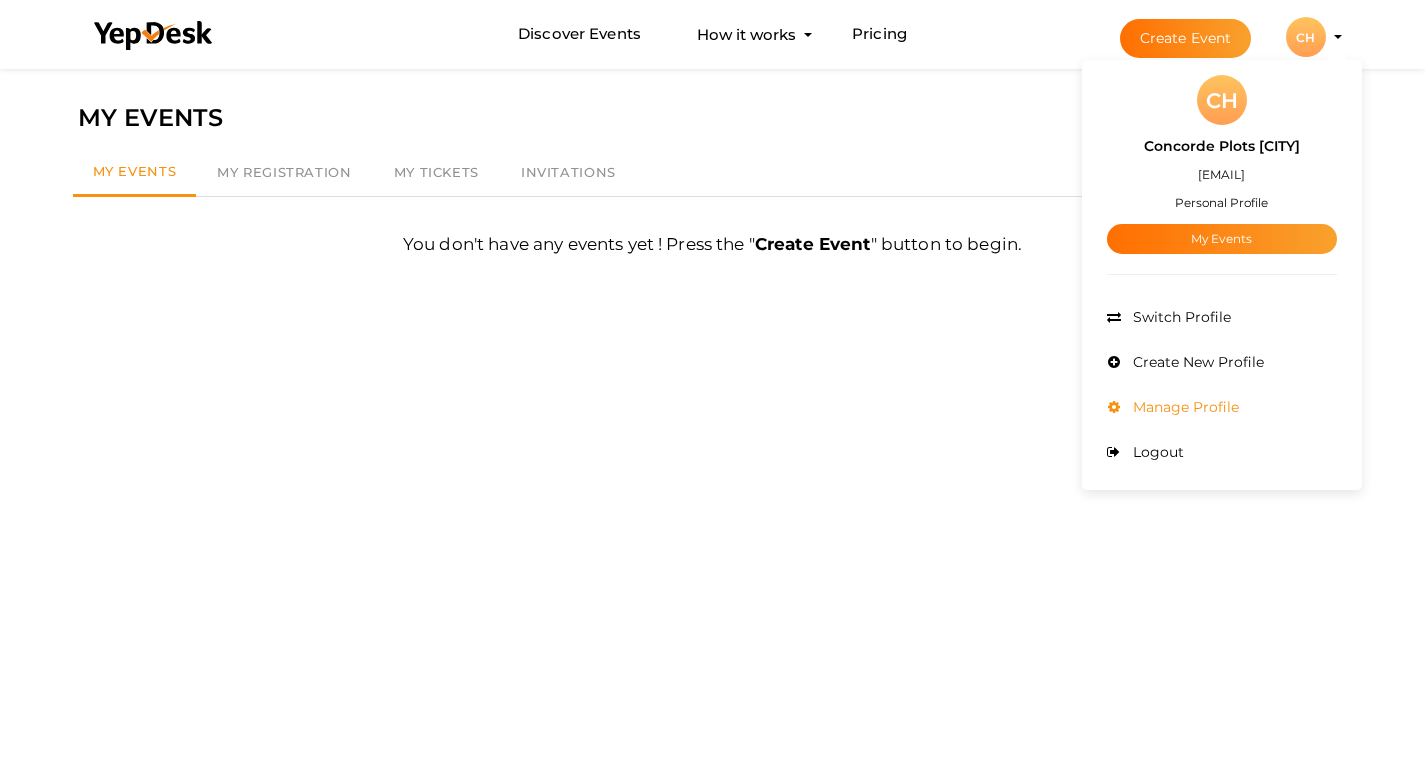 click on "Manage Profile" at bounding box center (1183, 407) 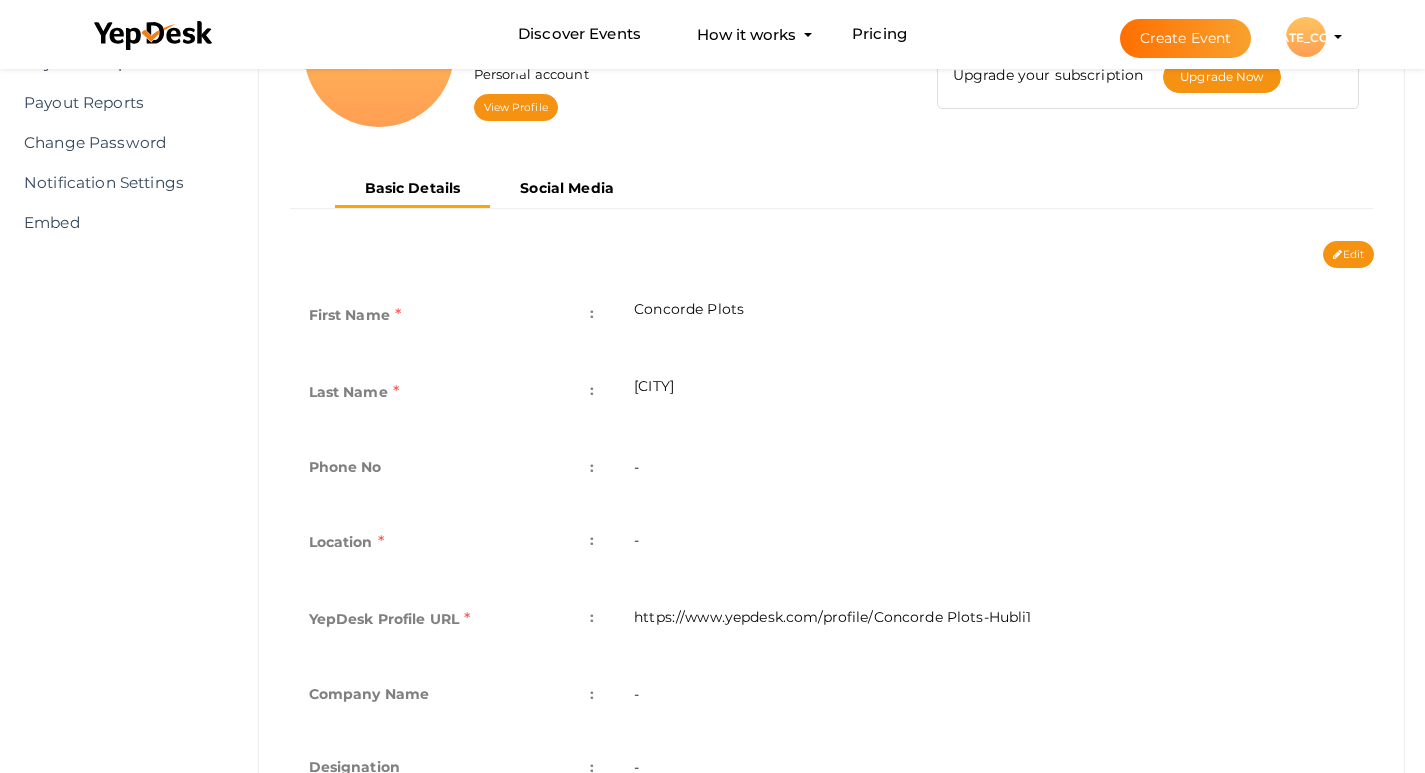 scroll, scrollTop: 300, scrollLeft: 0, axis: vertical 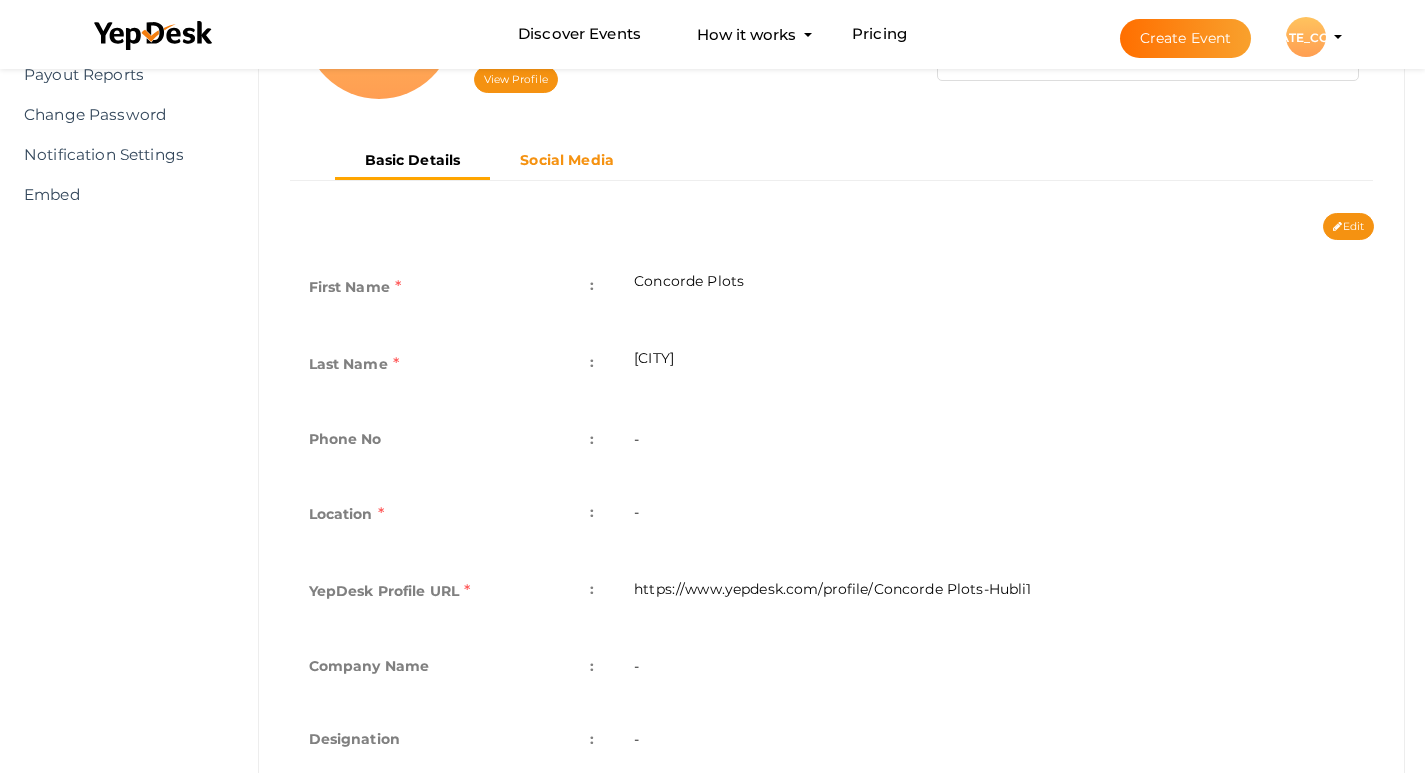 click on "Social Media" at bounding box center [567, 160] 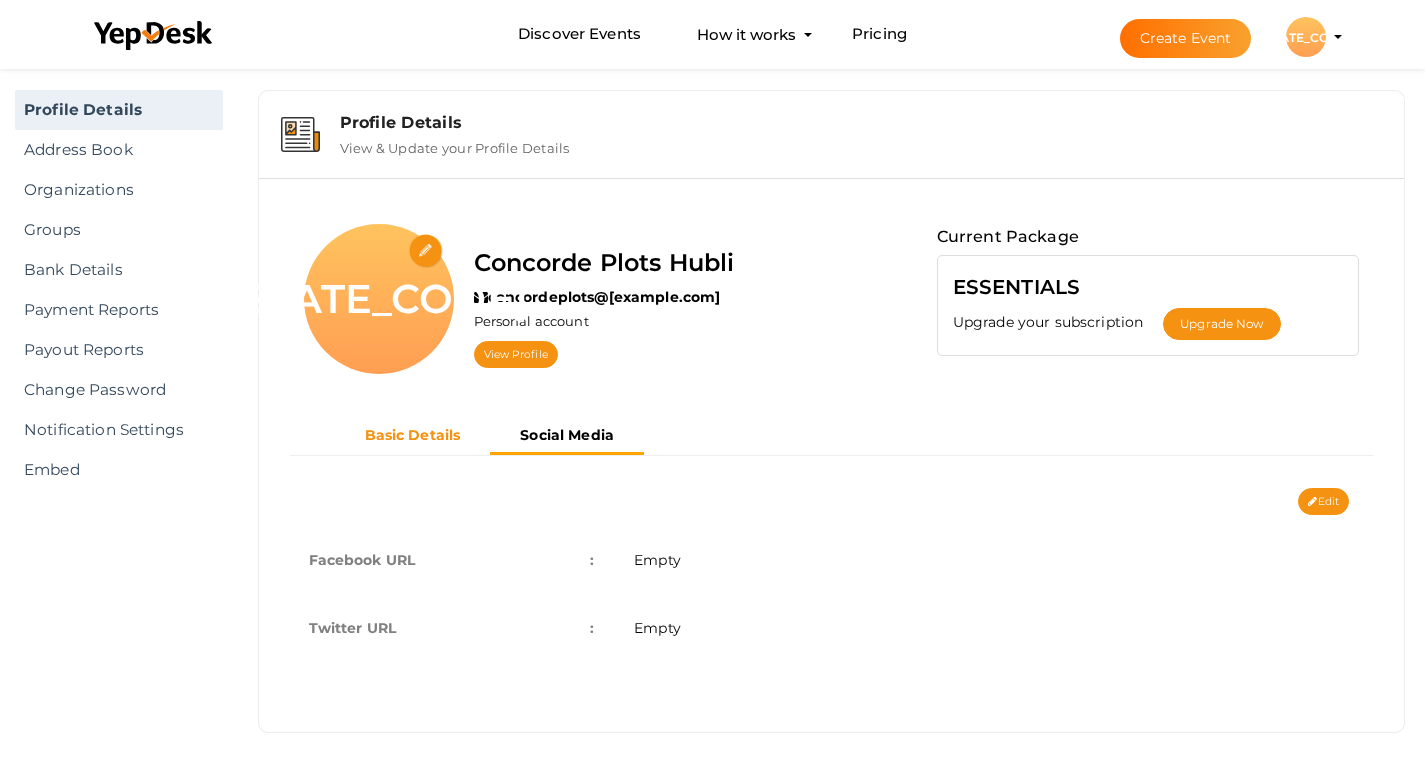 click on "Basic Details" at bounding box center [413, 435] 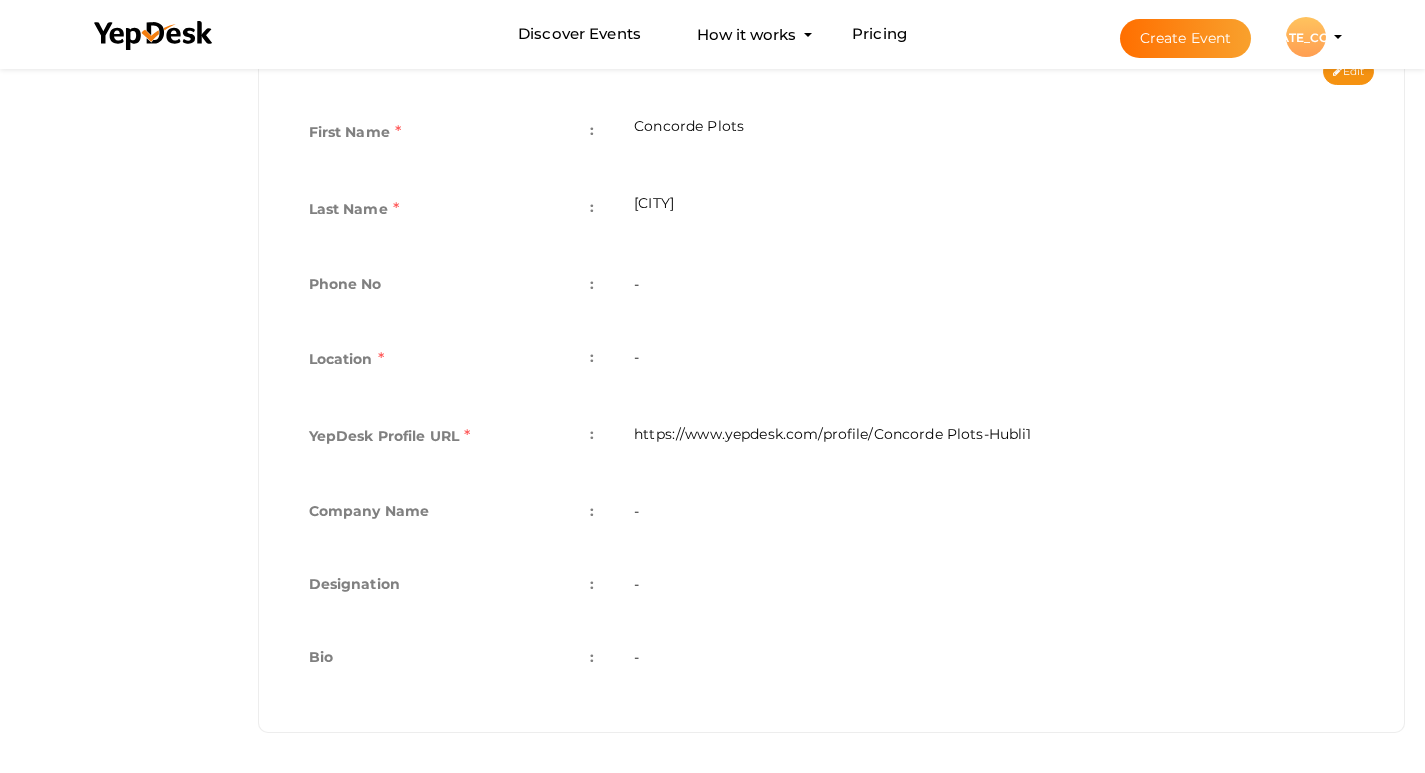 scroll, scrollTop: 155, scrollLeft: 0, axis: vertical 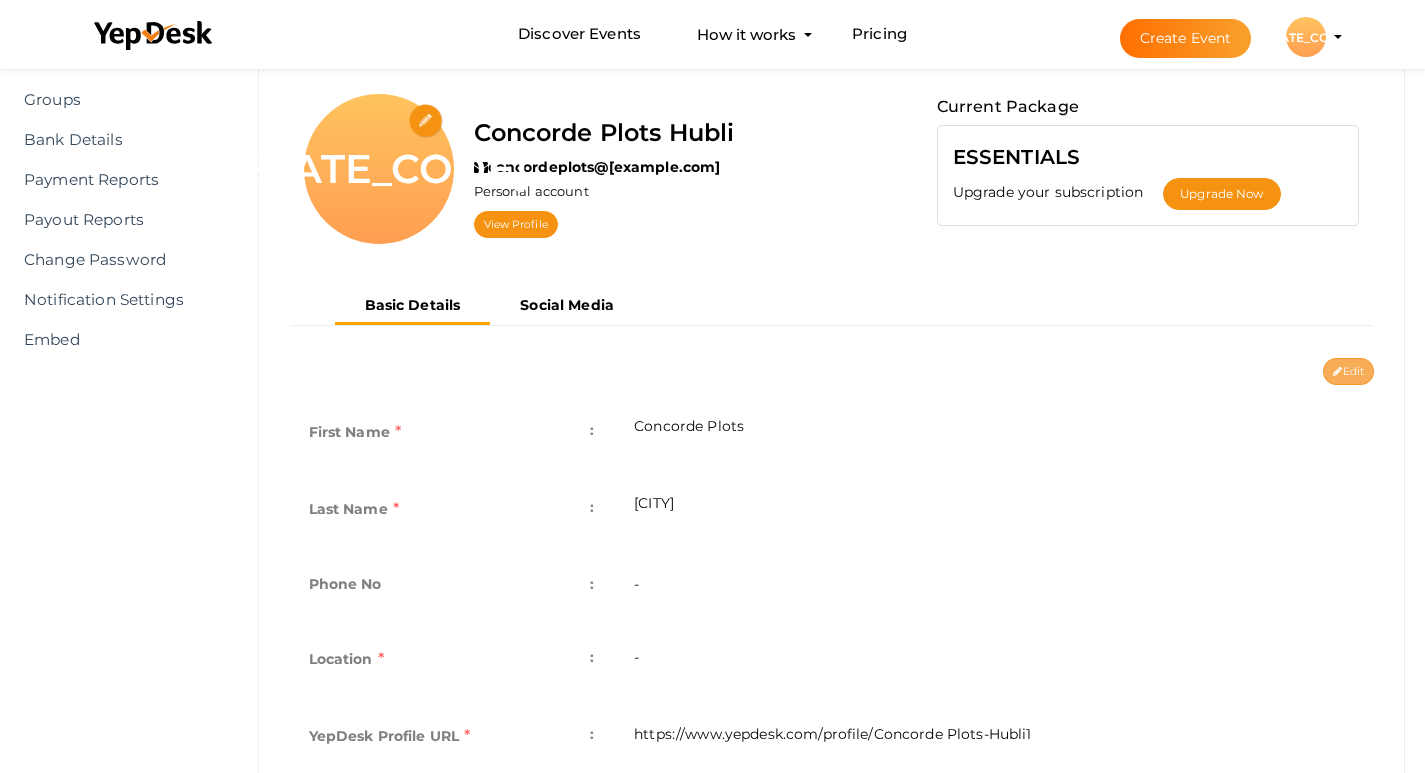 click on "Edit" at bounding box center (1348, 371) 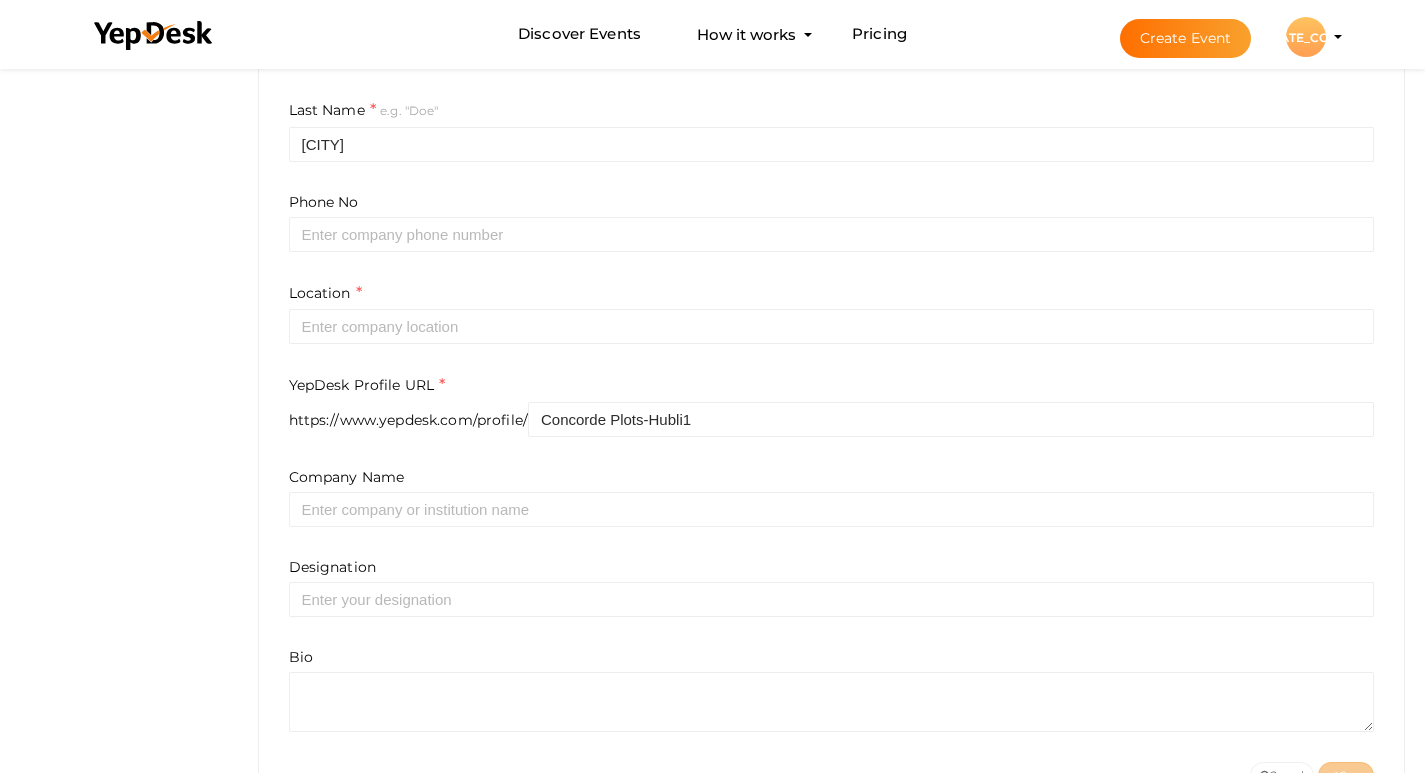 scroll, scrollTop: 555, scrollLeft: 0, axis: vertical 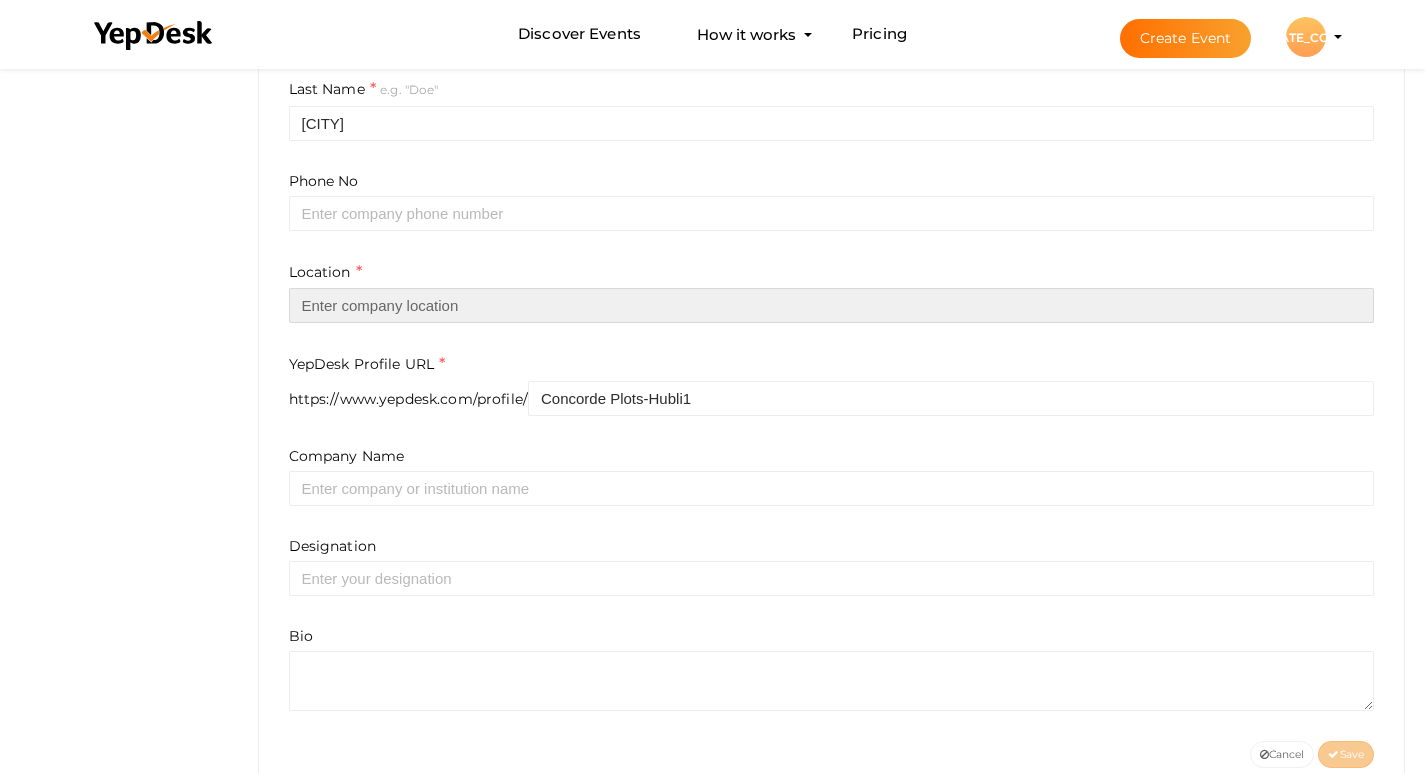 click at bounding box center (832, 305) 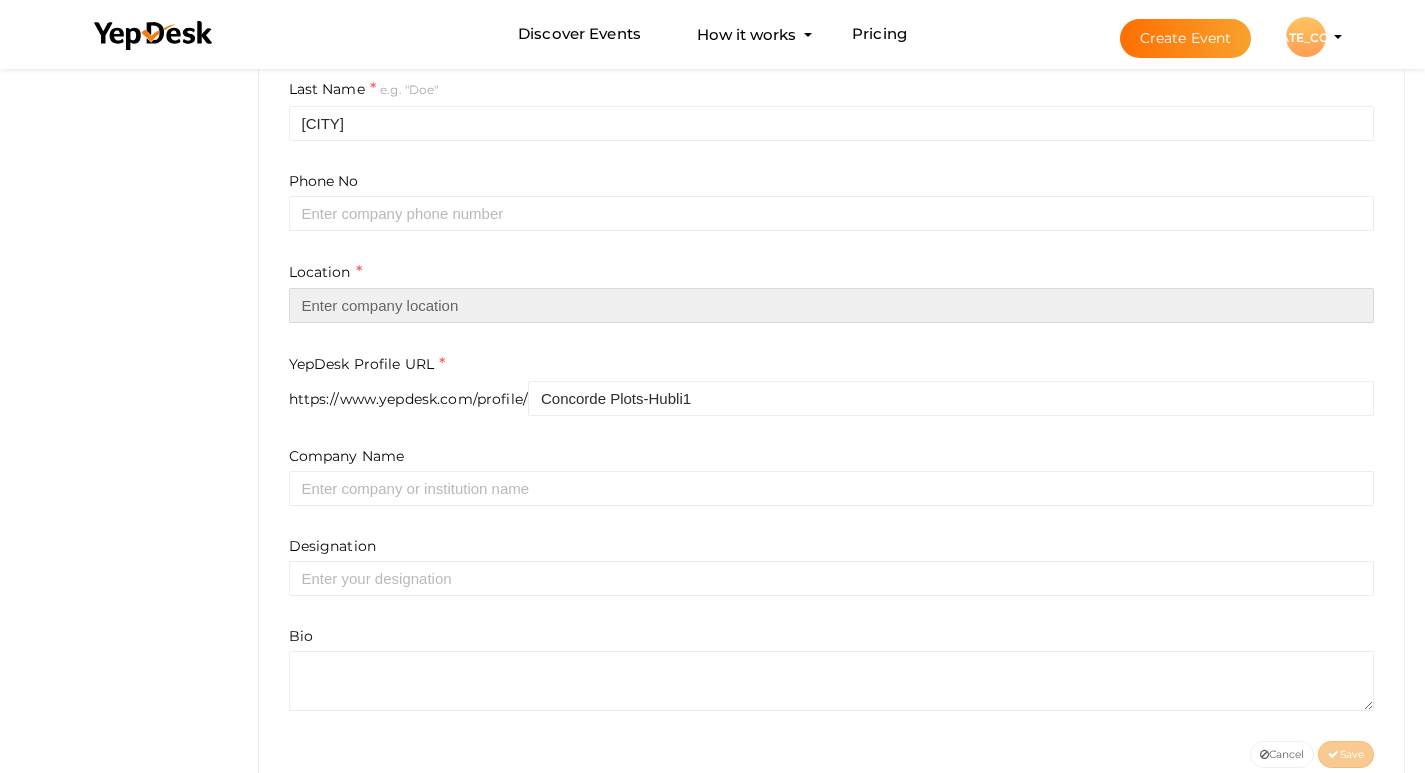 paste on "Hubli , Karnataka" 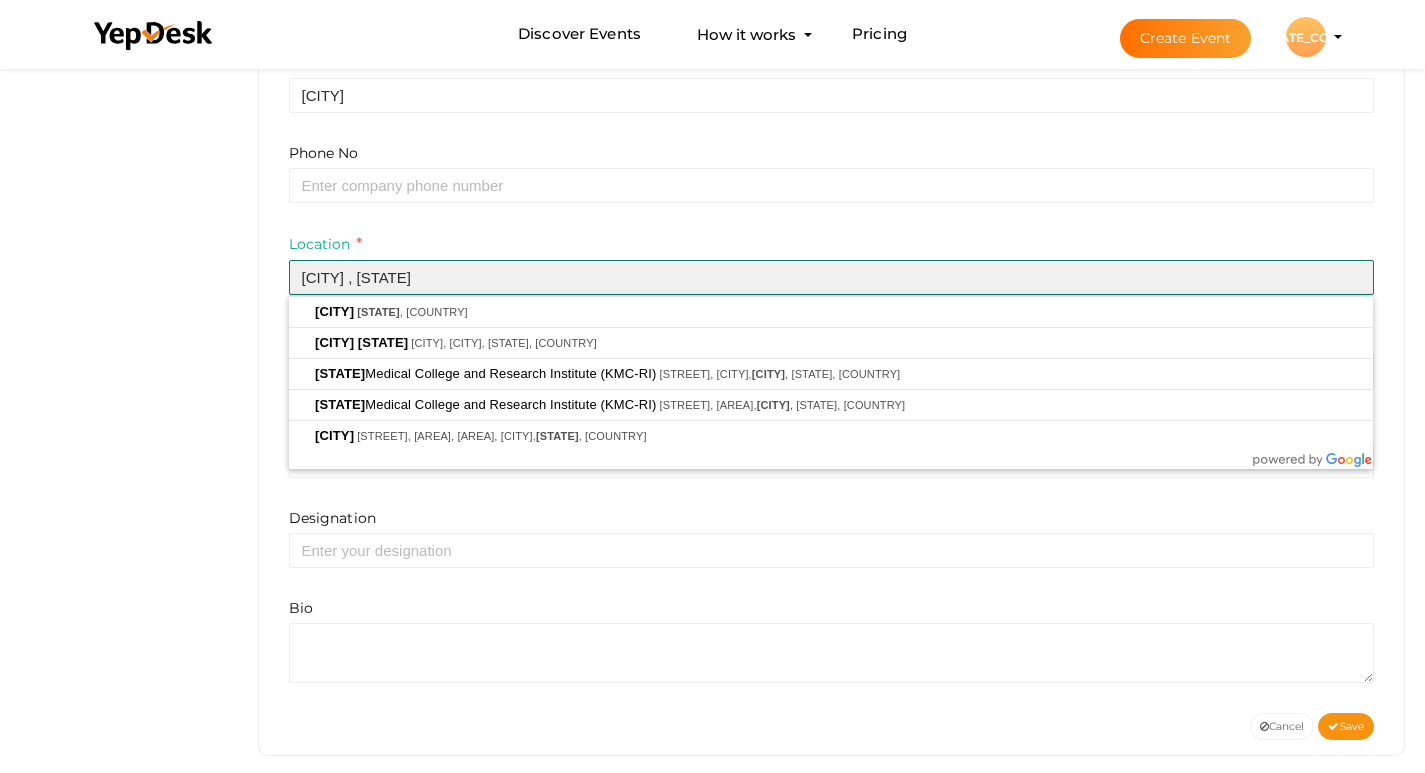 scroll, scrollTop: 606, scrollLeft: 0, axis: vertical 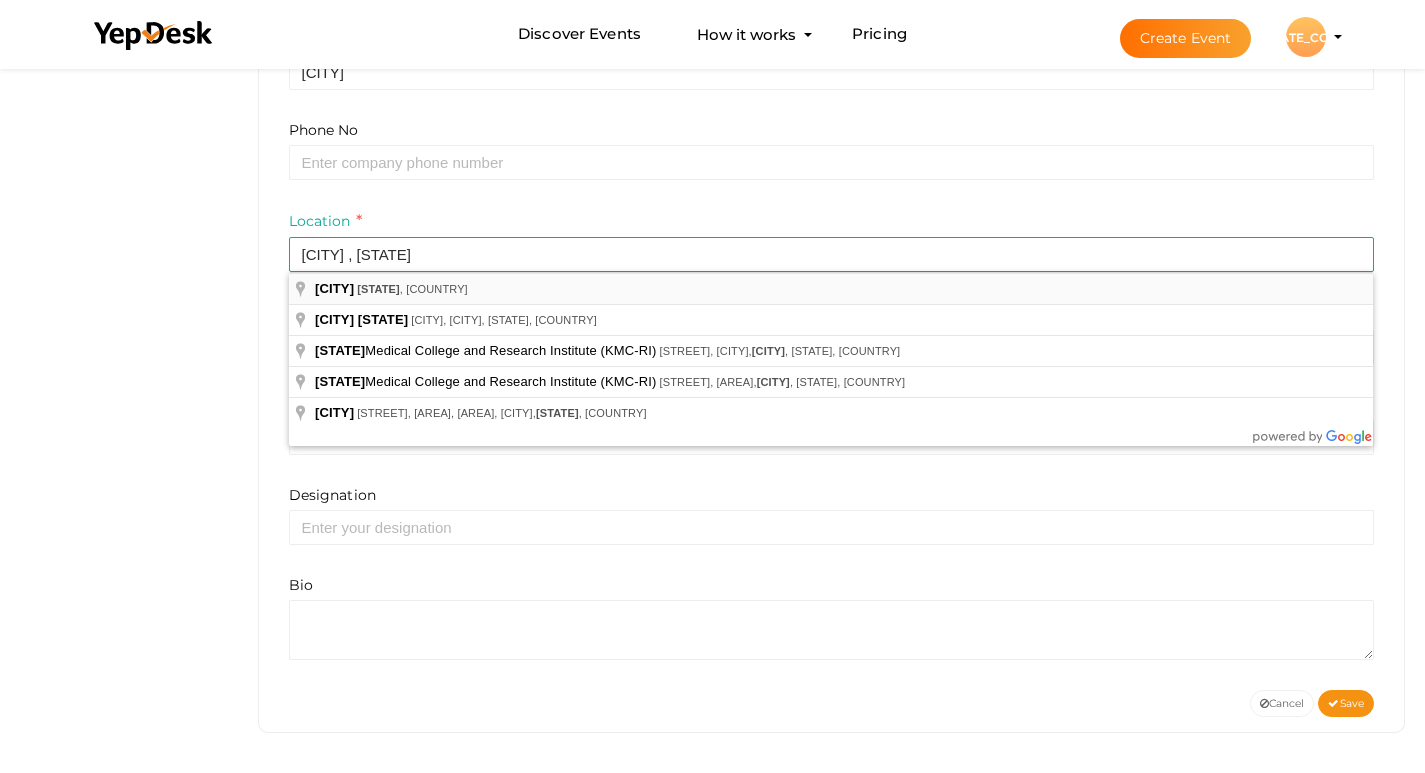 type on "Hubli, Karnataka, India" 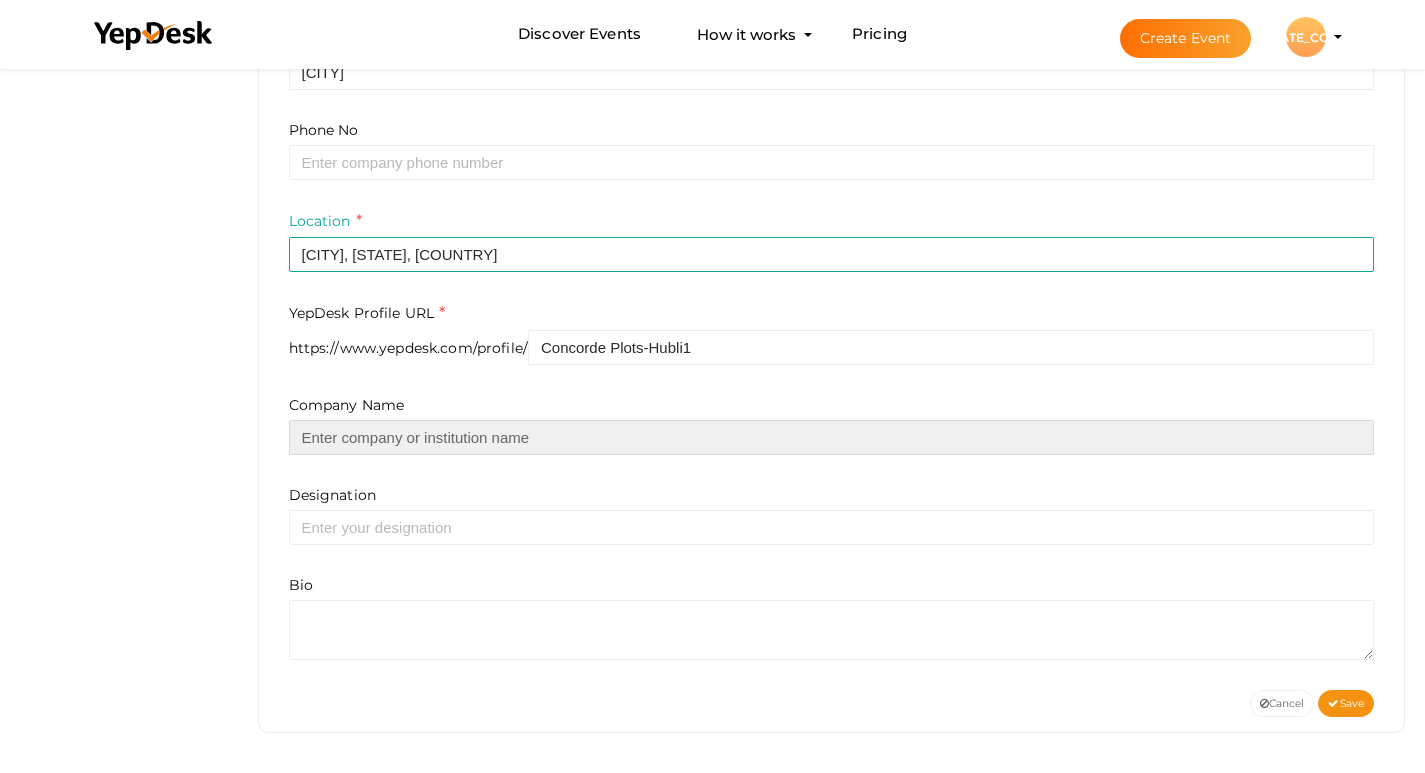 click at bounding box center [832, 437] 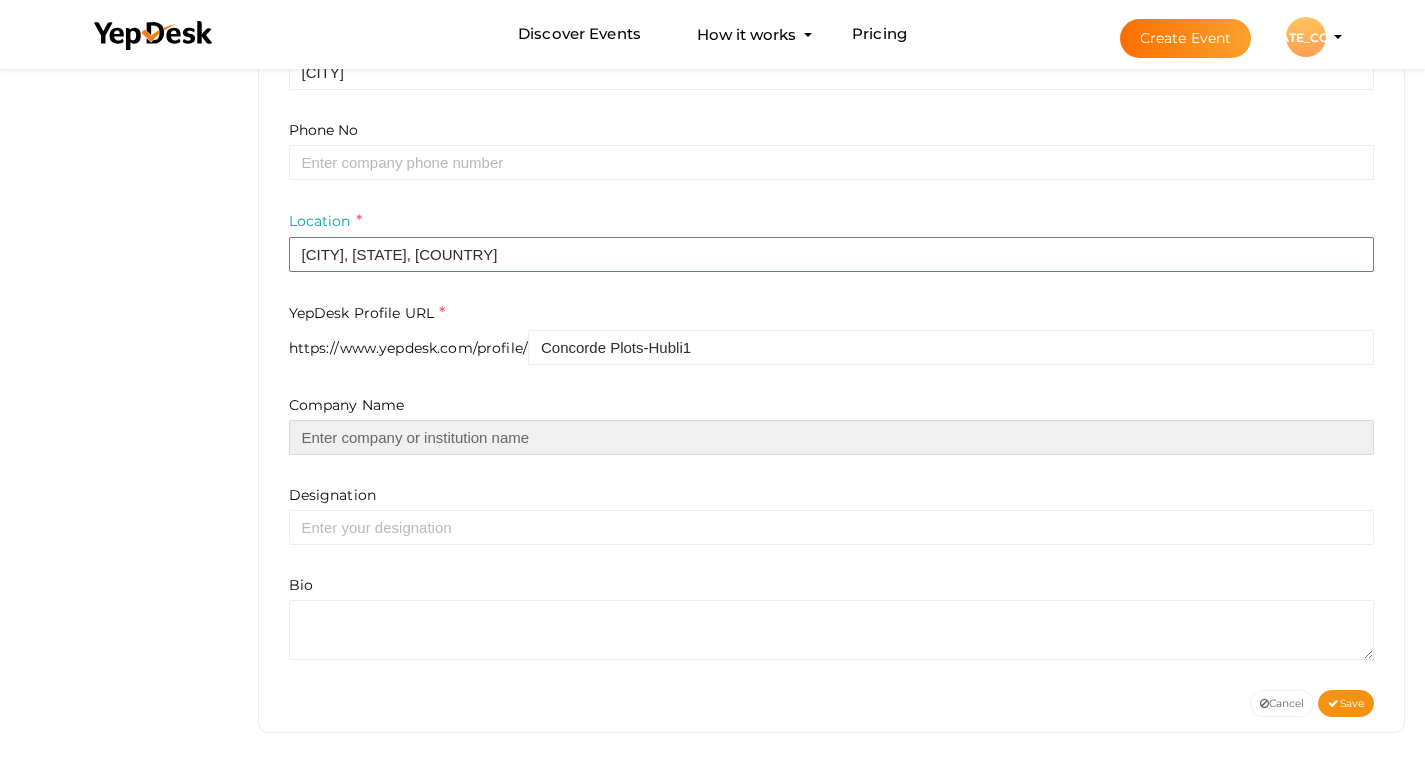 paste on "Concorde Plots Hubli" 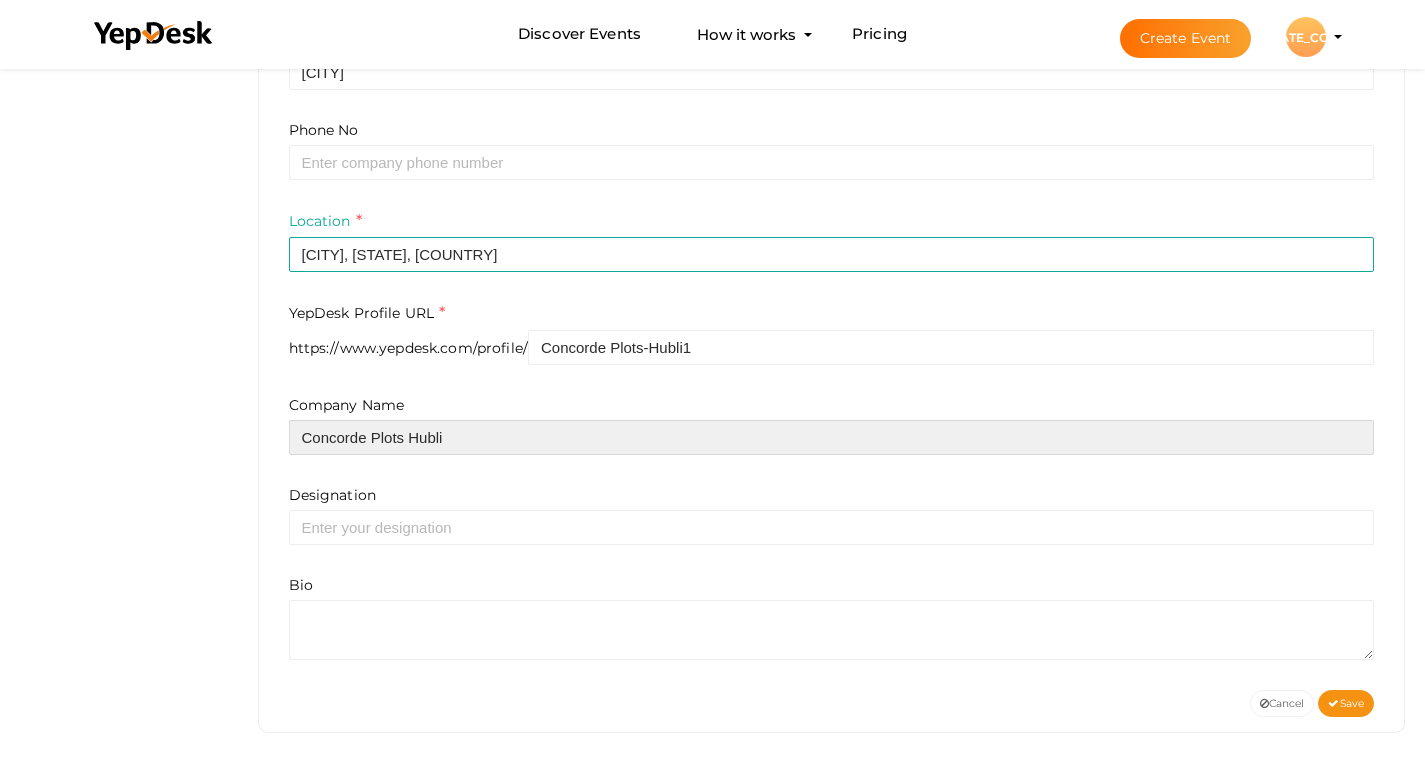 type on "Concorde Plots Hubli" 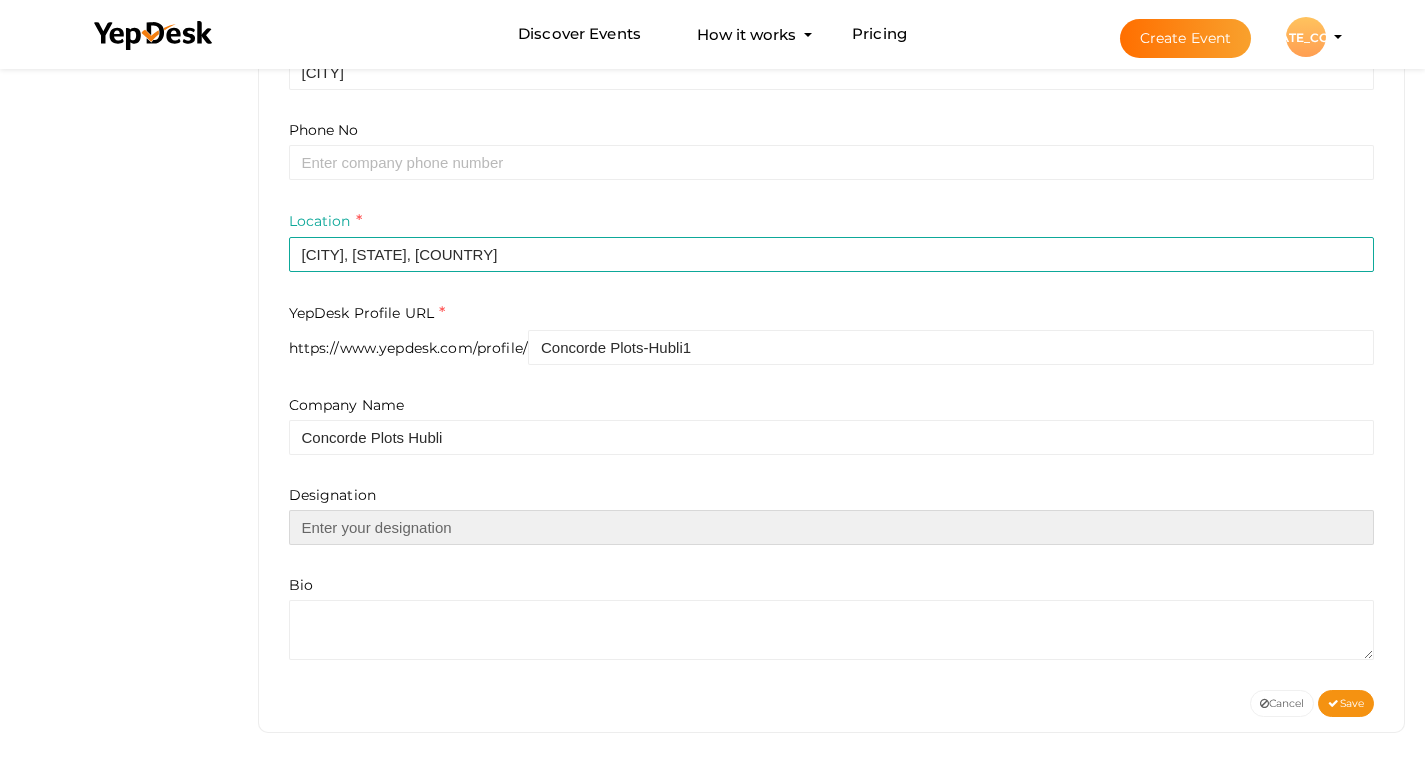 click at bounding box center [832, 527] 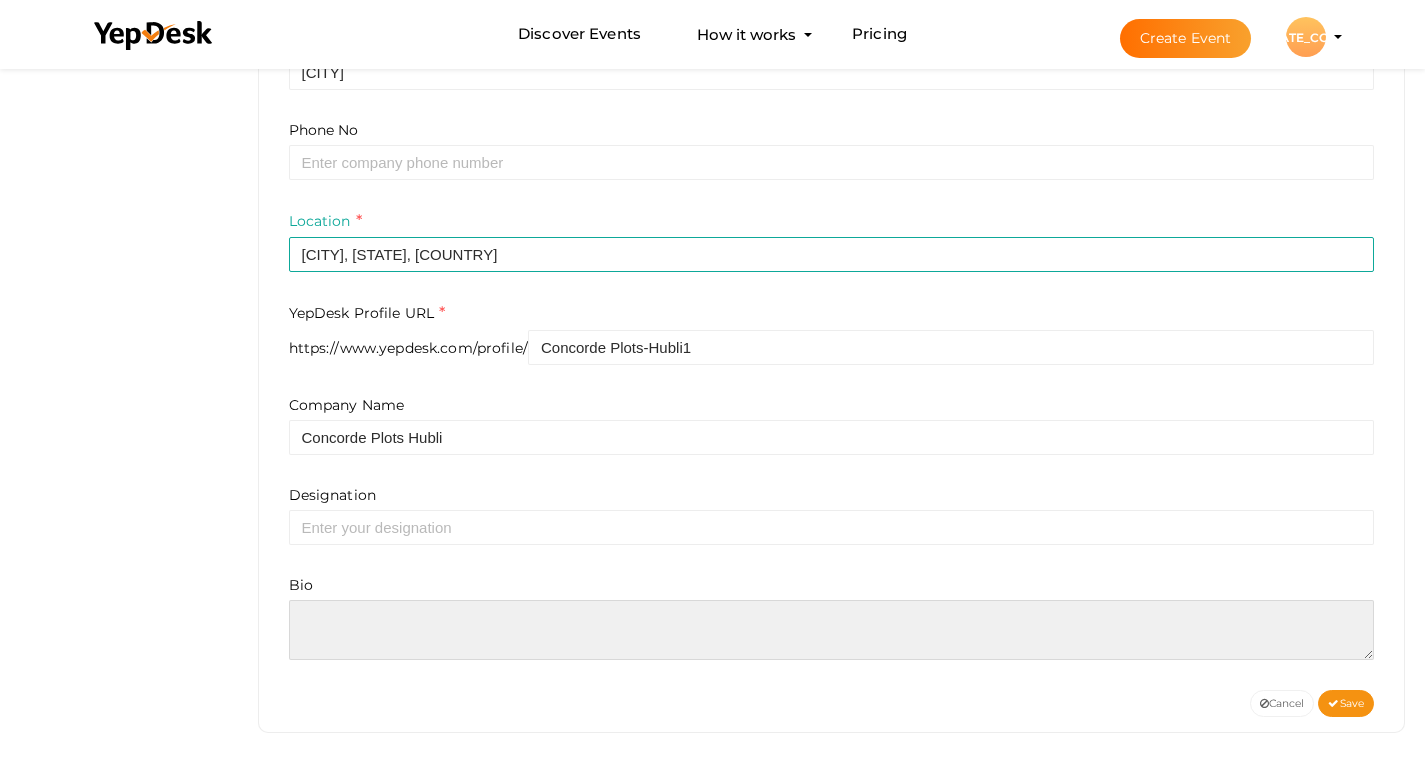click at bounding box center [832, 630] 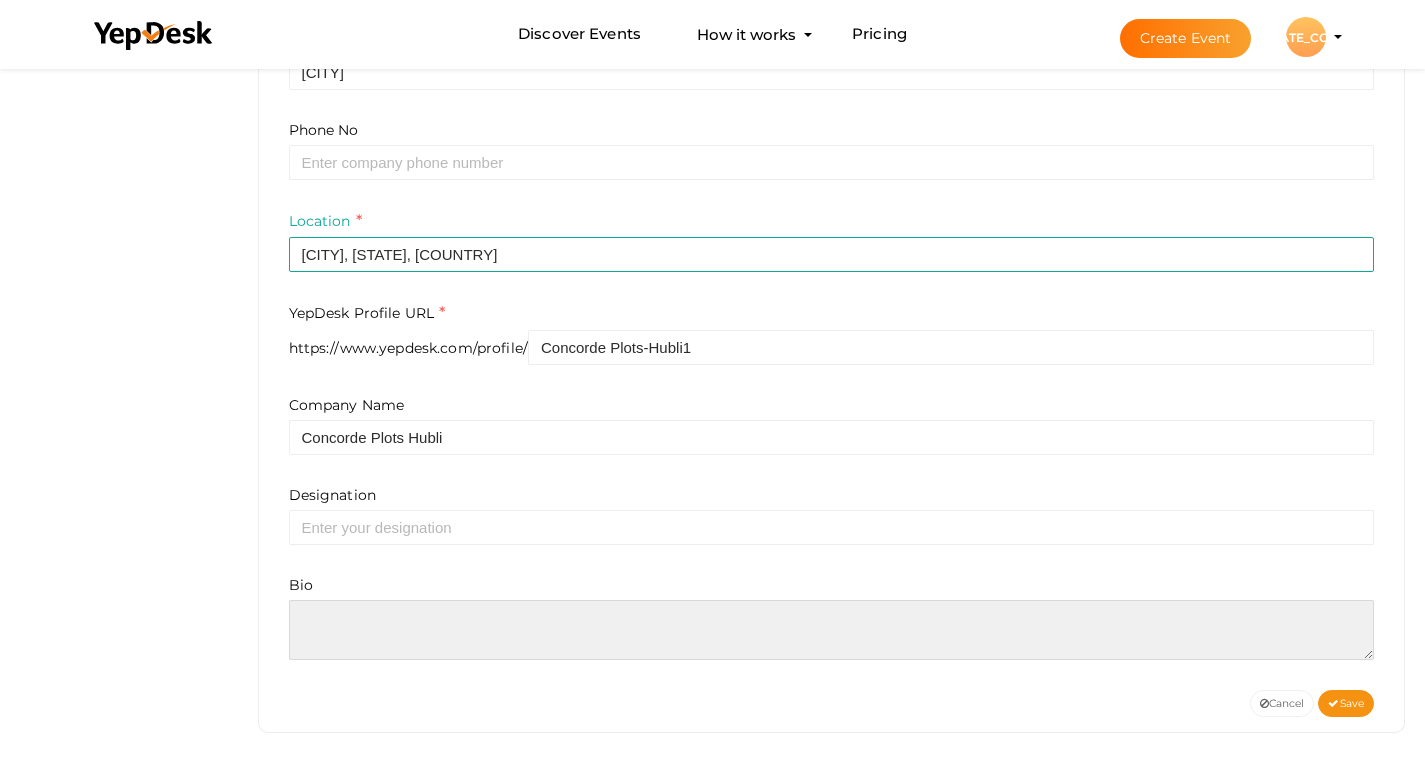 paste on "Concorde Plots Hubli invites you to build your dream home in the vibrant city of Hubballi. Spread over 36 acres, this pre-launch project blends greenery, comfort, and modern amenities. Concorde Plots Hubli Bangalore offers well-connected plots with thoughtful layouts, walking trails, and landscaped parks. Whether for personal living or investment, the project’s prime location, quality infrastructure, and flexible pricing make it a smart choice for those seeking a balanced lifestyle and lasting property value." 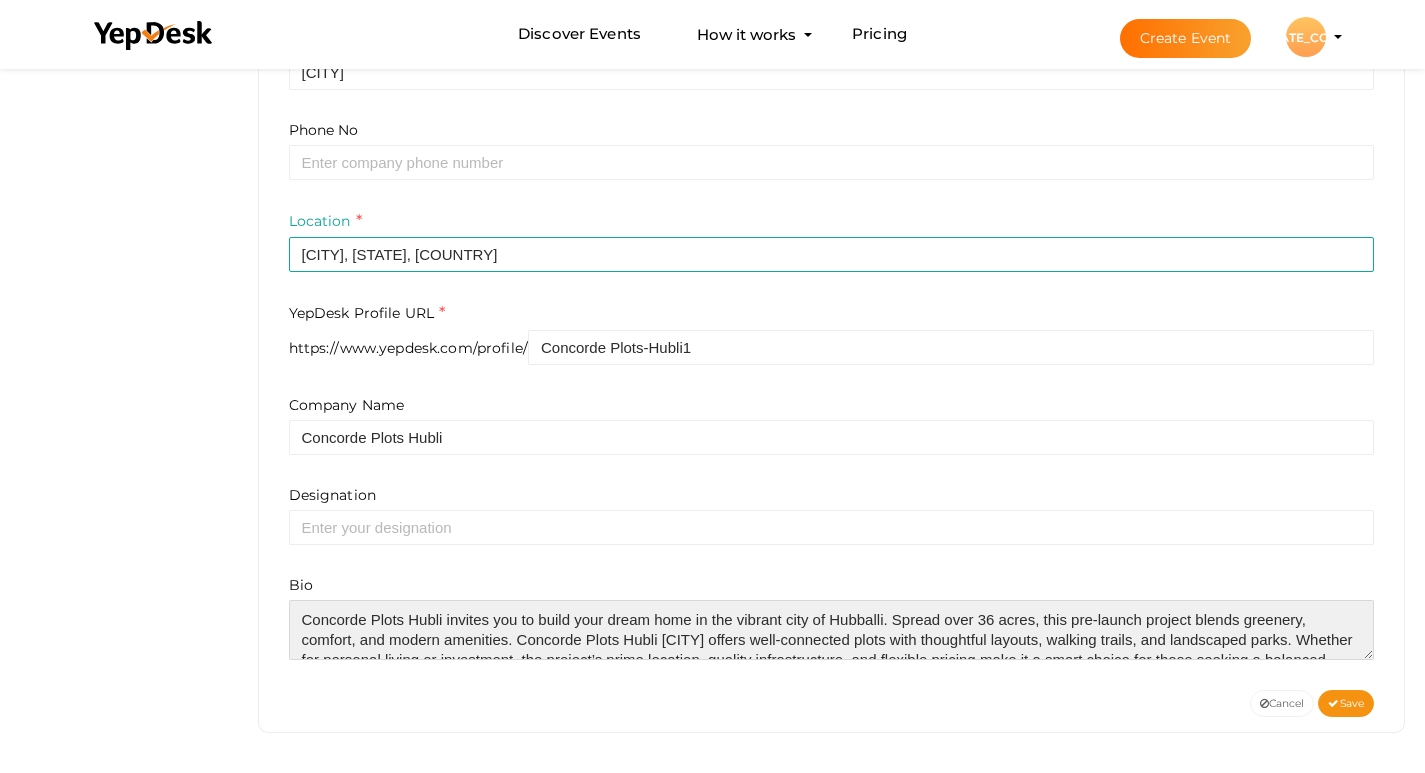 scroll, scrollTop: 70, scrollLeft: 0, axis: vertical 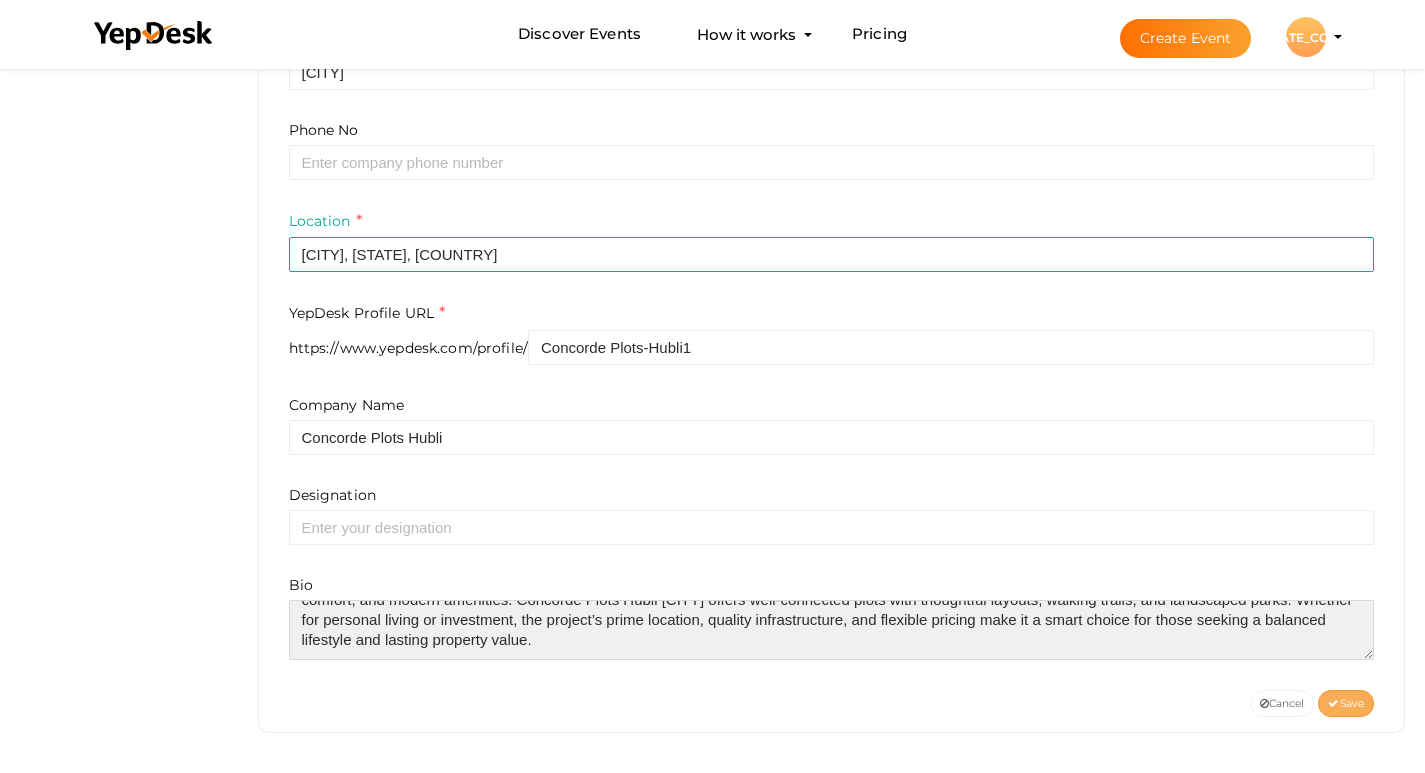 type on "Concorde Plots Hubli invites you to build your dream home in the vibrant city of Hubballi. Spread over 36 acres, this pre-launch project blends greenery, comfort, and modern amenities. Concorde Plots Hubli Bangalore offers well-connected plots with thoughtful layouts, walking trails, and landscaped parks. Whether for personal living or investment, the project’s prime location, quality infrastructure, and flexible pricing make it a smart choice for those seeking a balanced lifestyle and lasting property value." 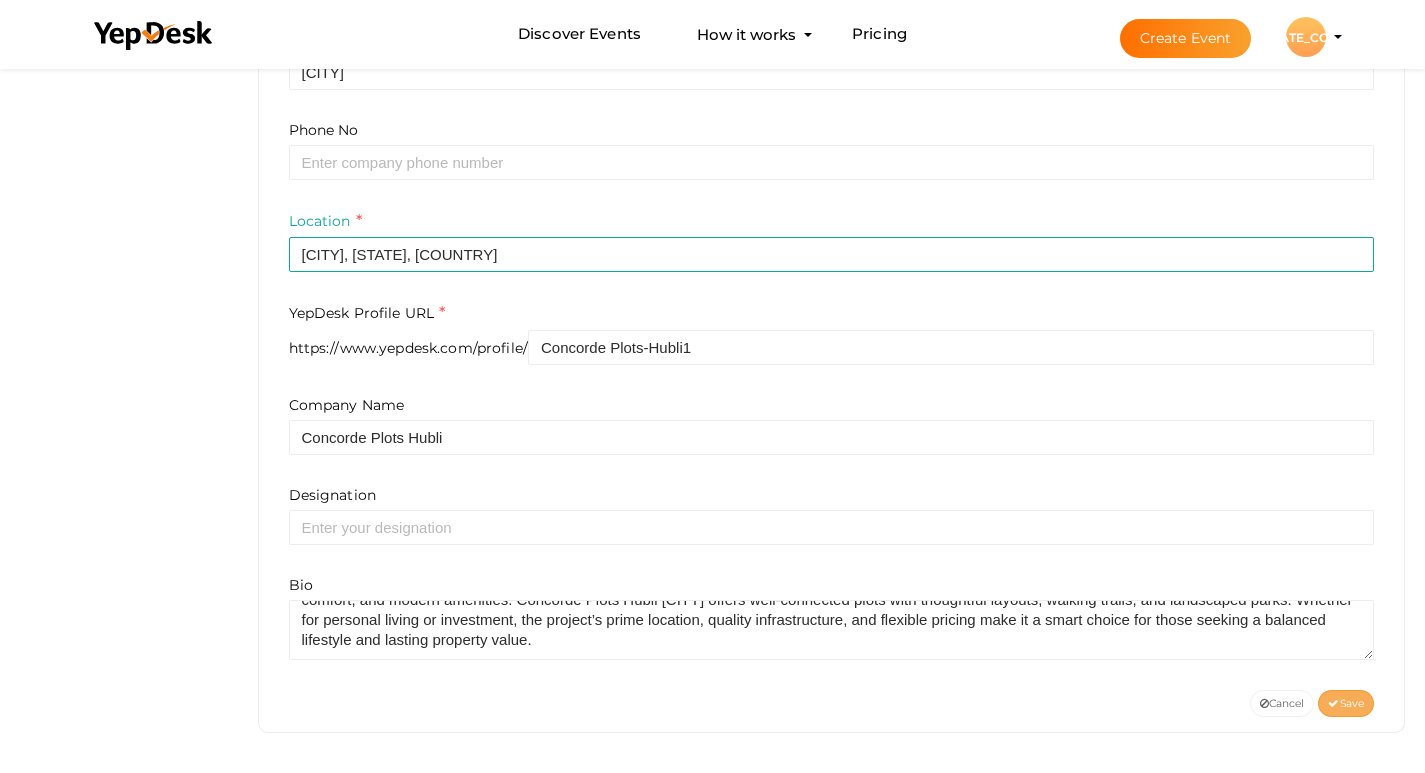 click on "Save" at bounding box center [1346, 703] 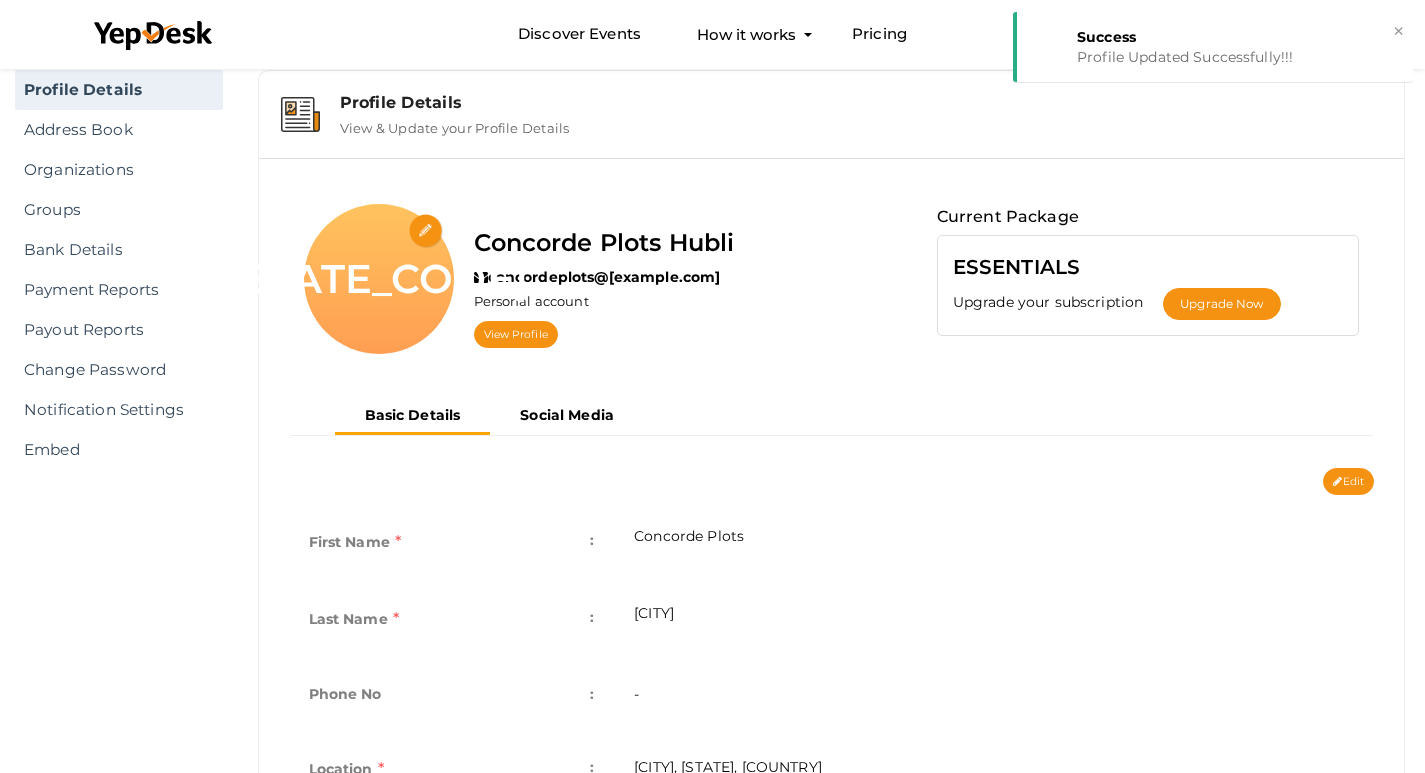 scroll, scrollTop: 0, scrollLeft: 0, axis: both 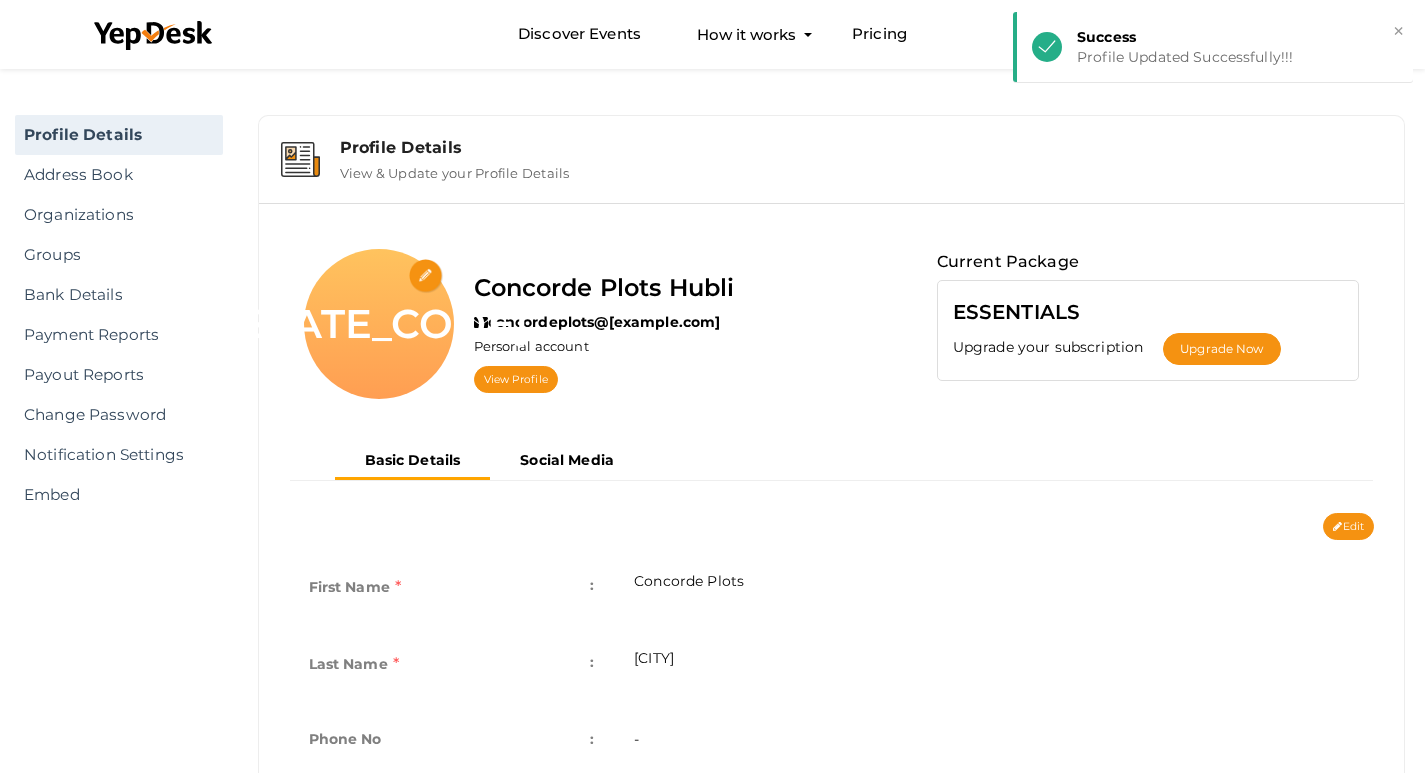 click on "Basic Details
Social Media" at bounding box center (490, 462) 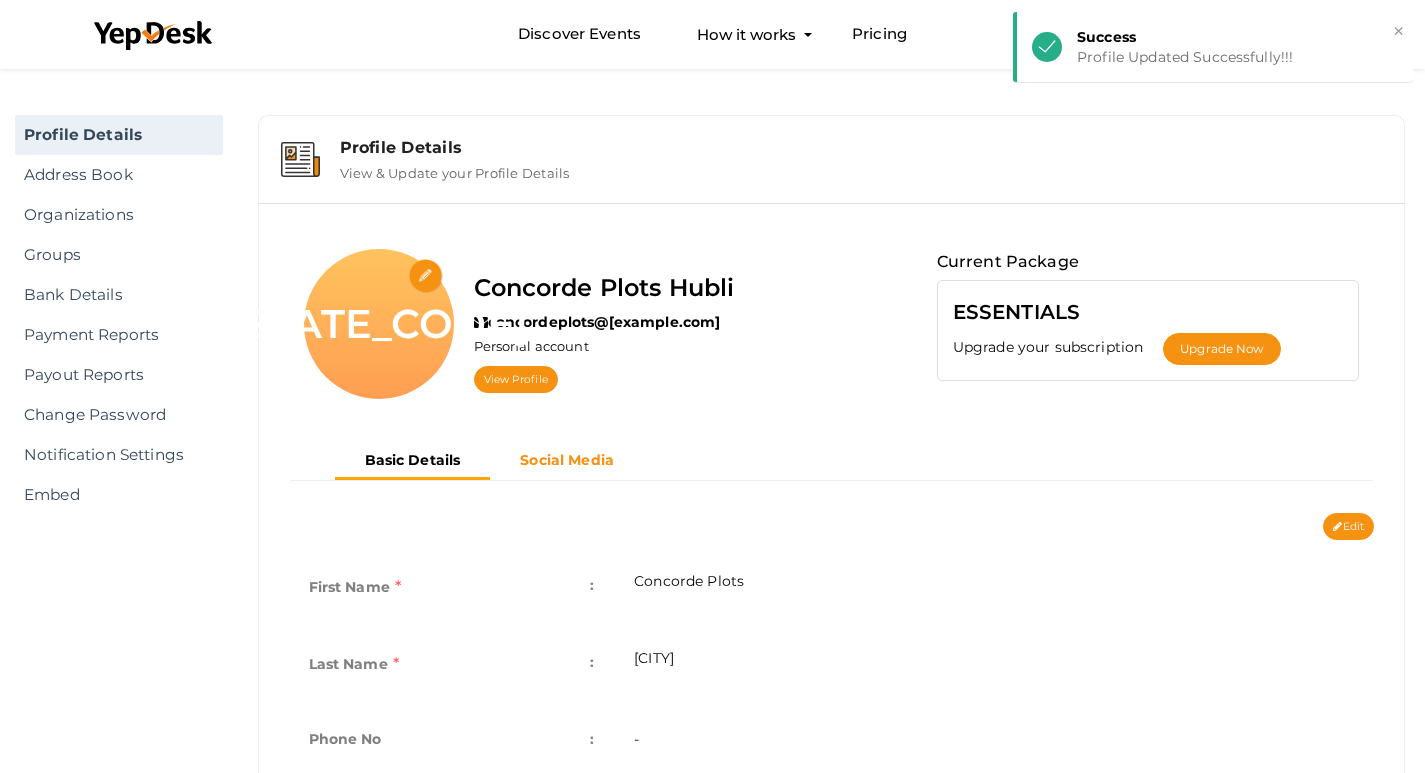 click on "Social Media" at bounding box center (567, 460) 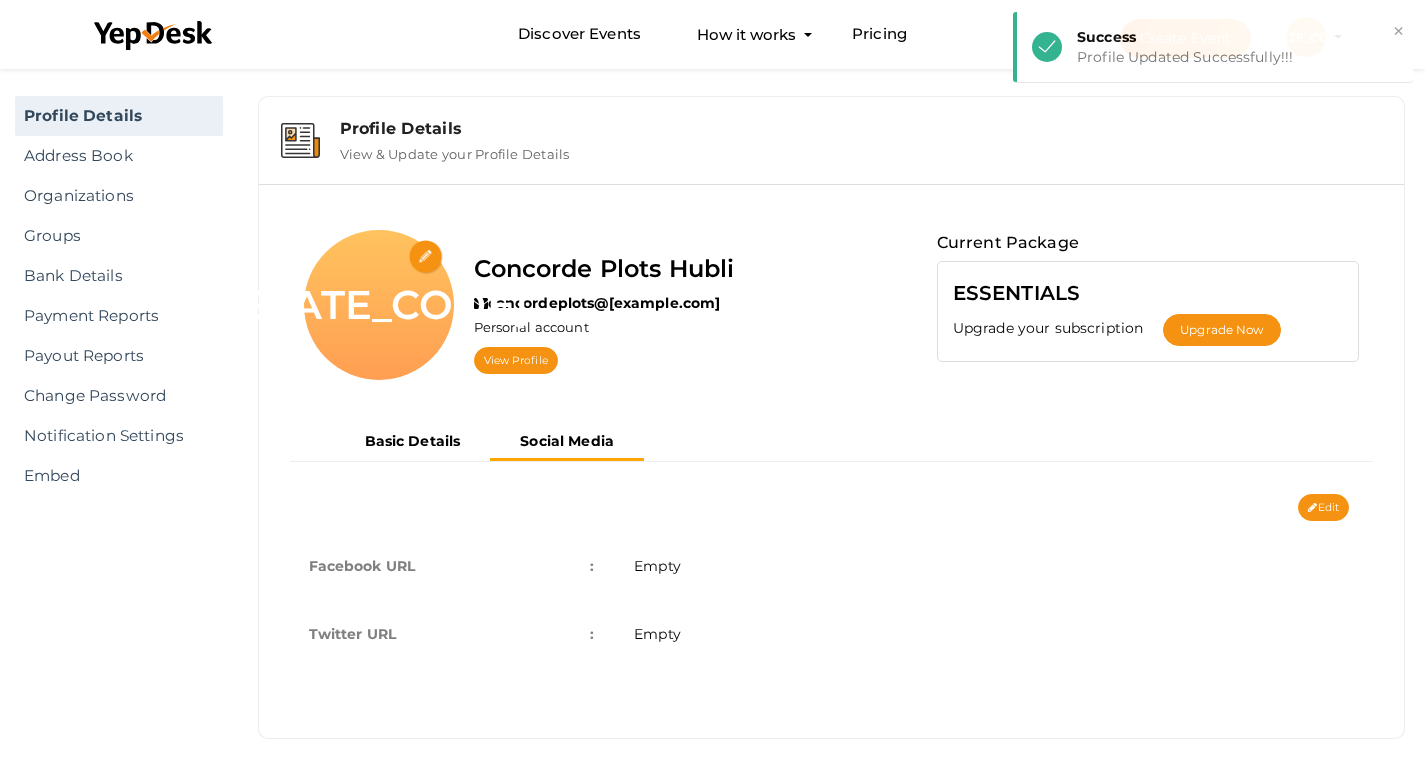 scroll, scrollTop: 25, scrollLeft: 0, axis: vertical 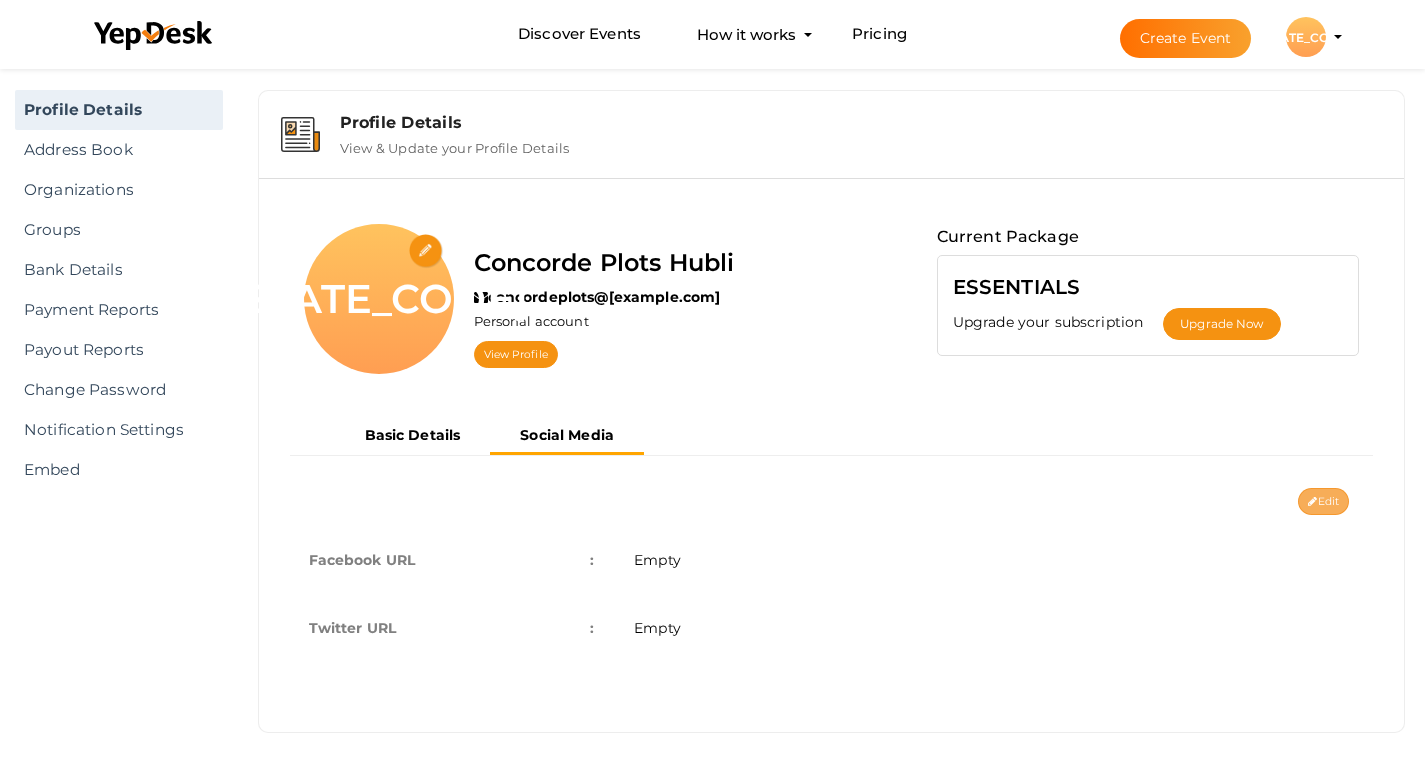 click on "Edit" at bounding box center [1323, 501] 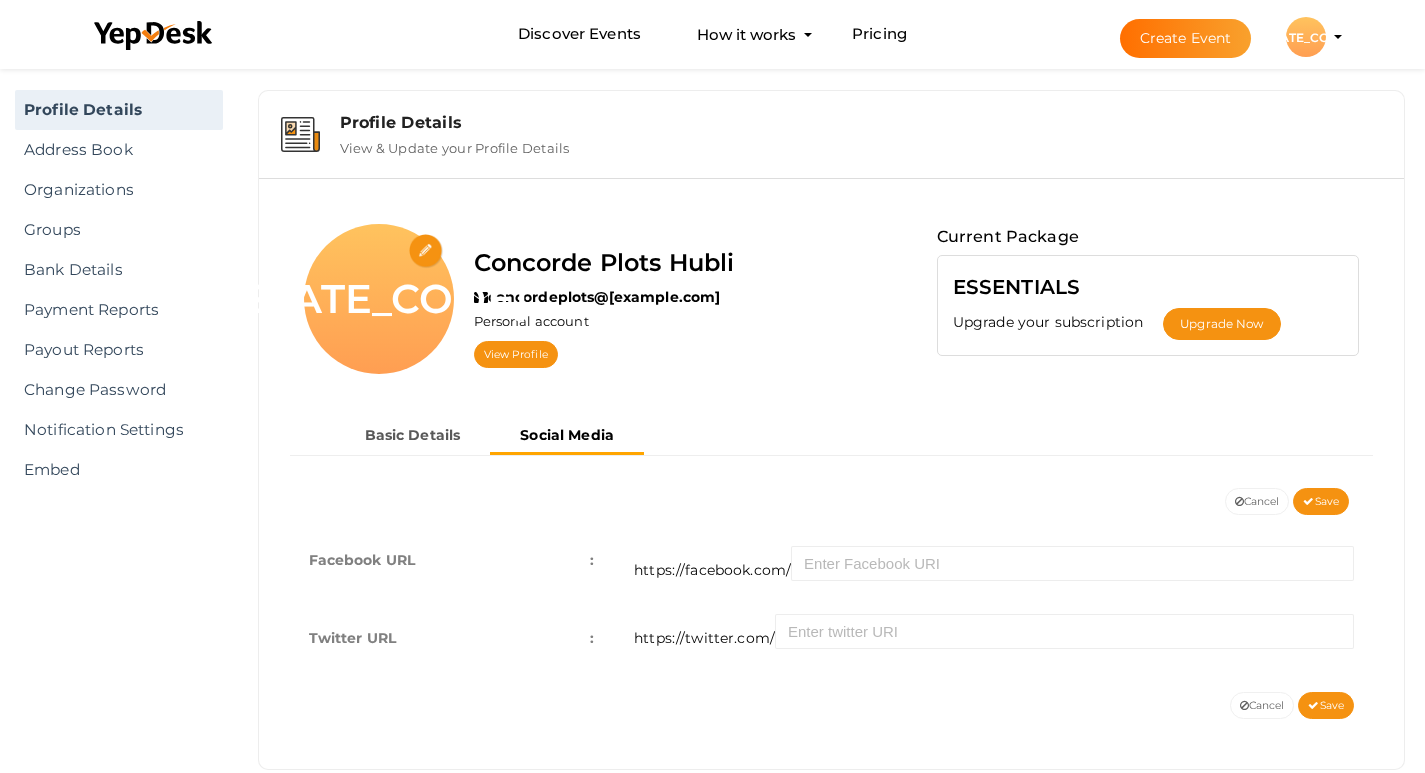 scroll, scrollTop: 62, scrollLeft: 0, axis: vertical 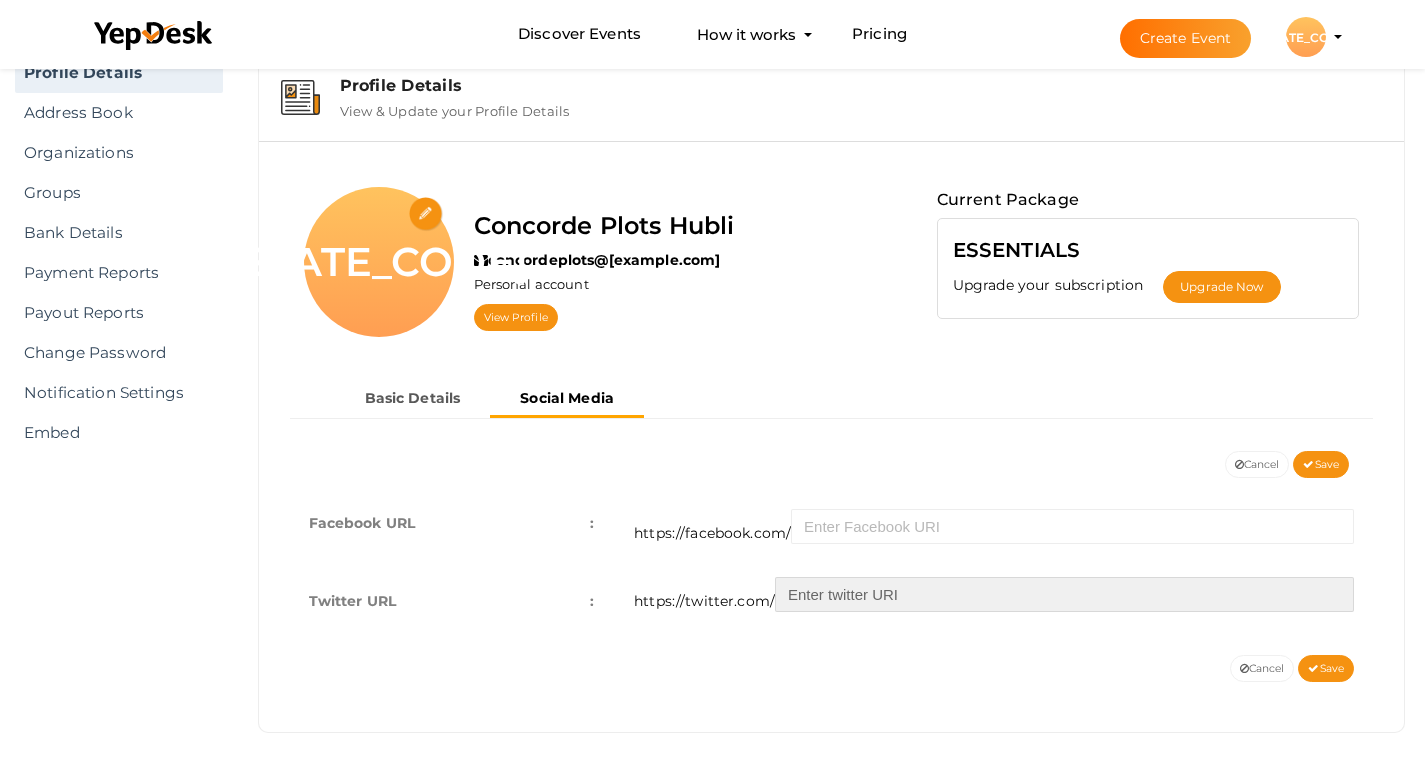 click at bounding box center [1064, 594] 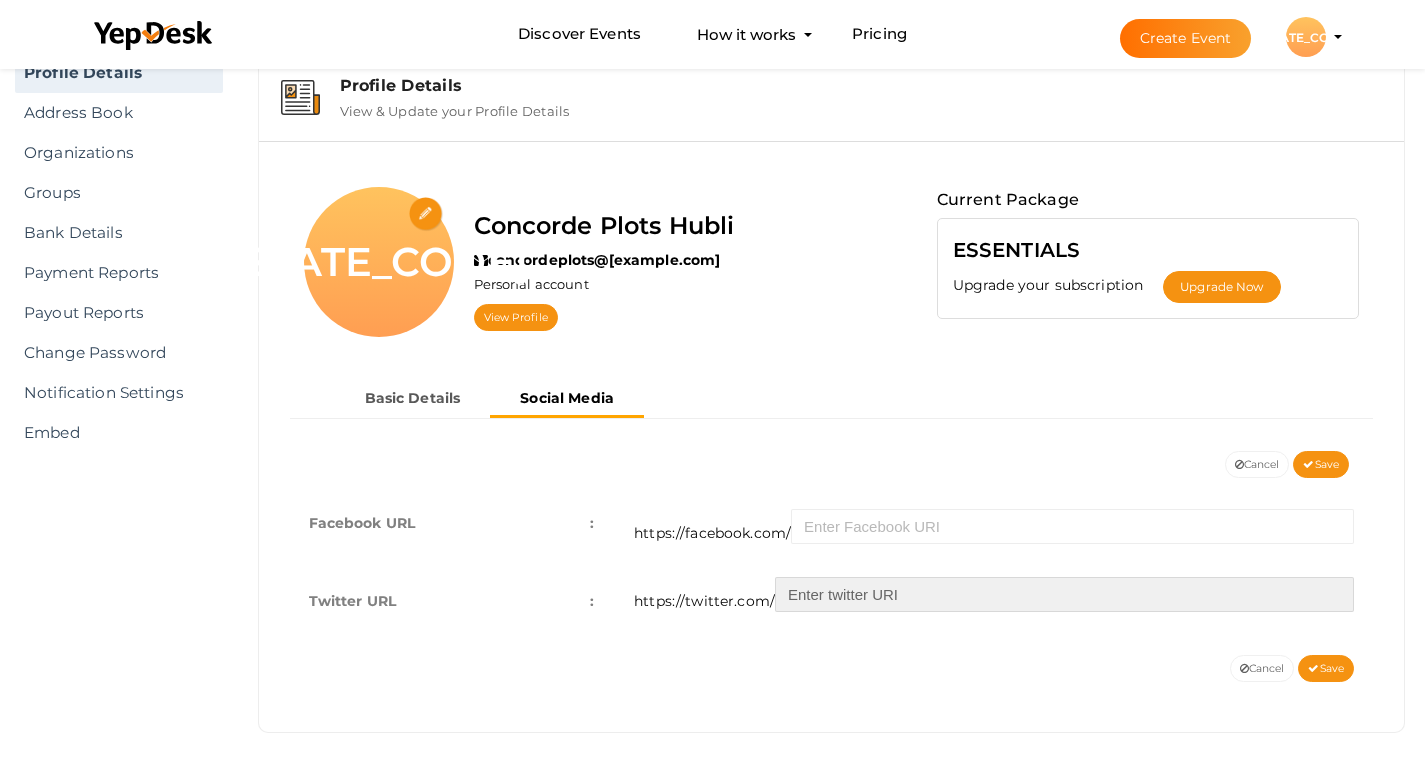 paste on "https://x.com/concordeplot" 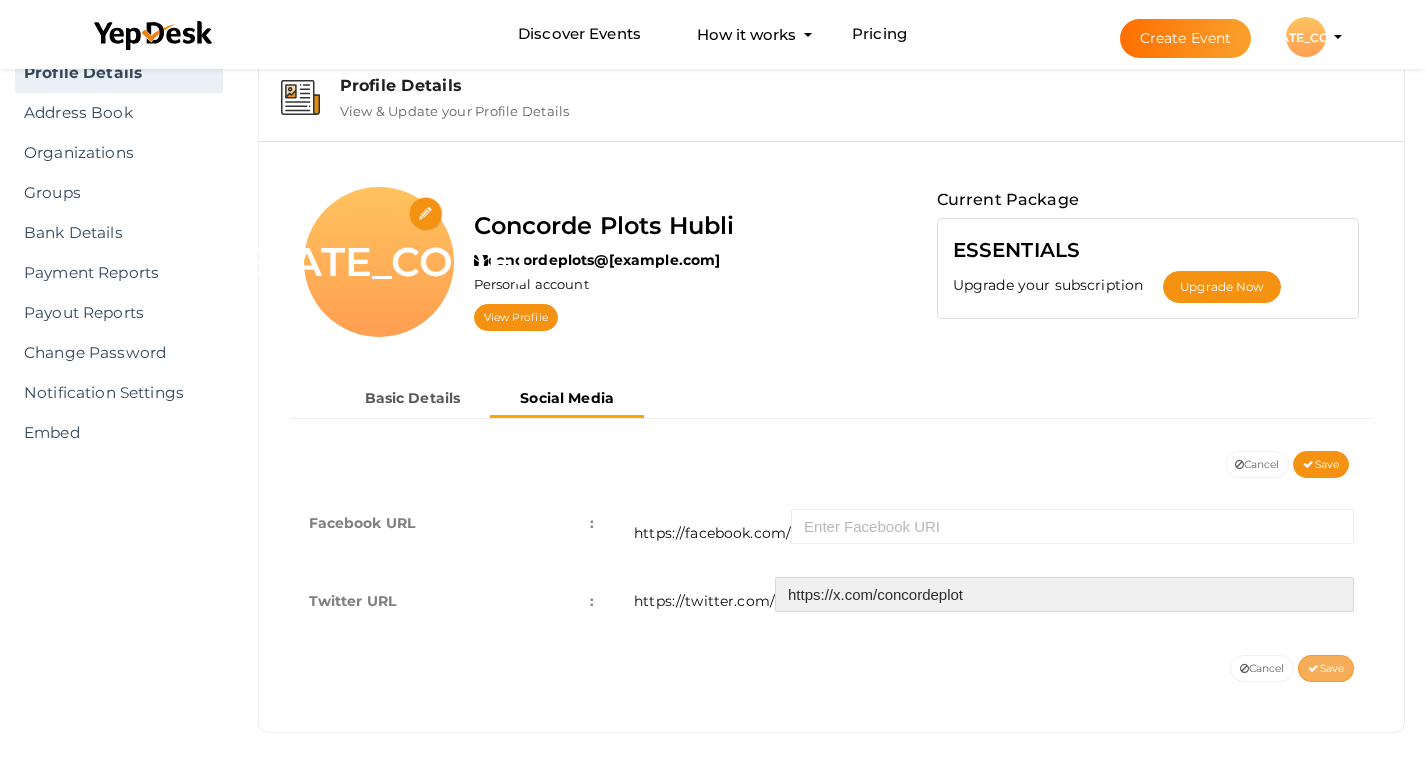 type on "https://x.com/concordeplot" 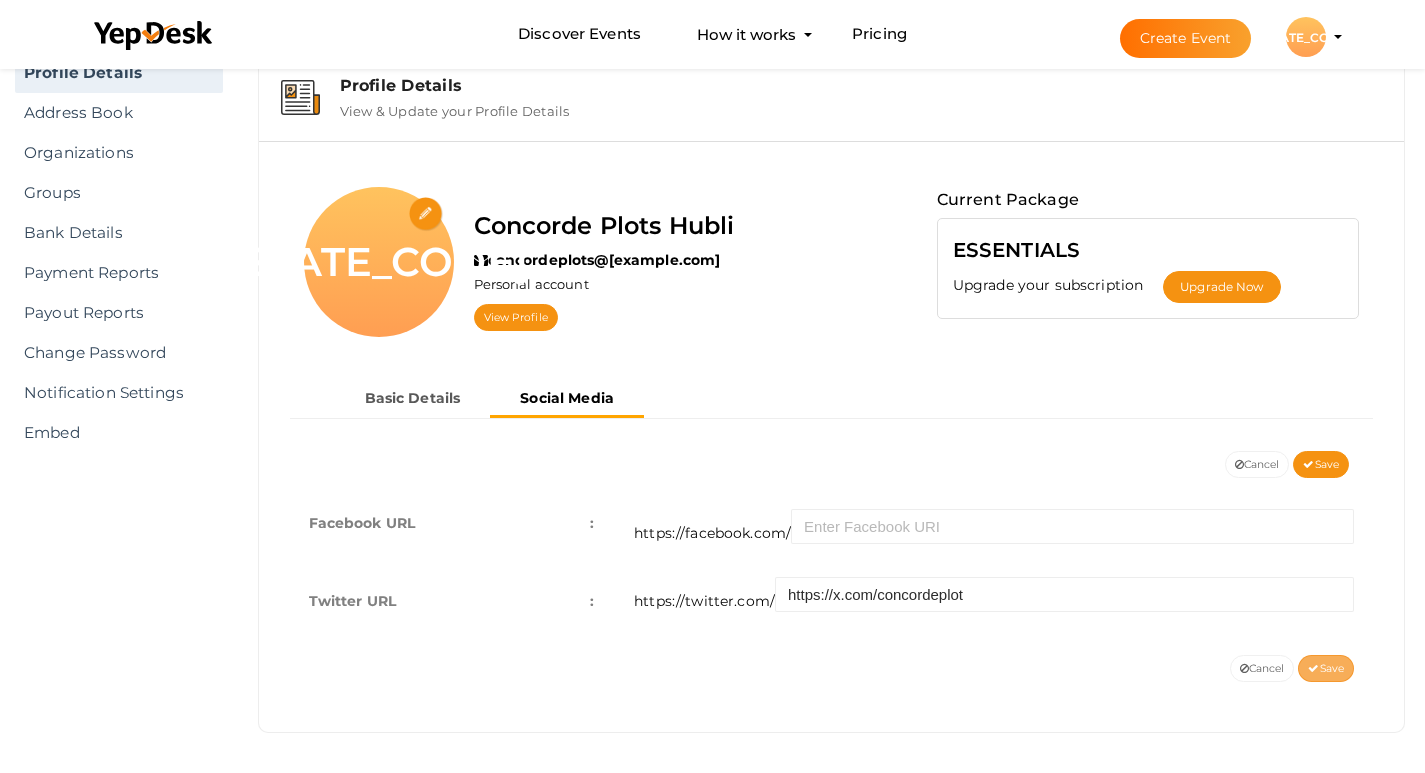 click on "Save" at bounding box center (1326, 668) 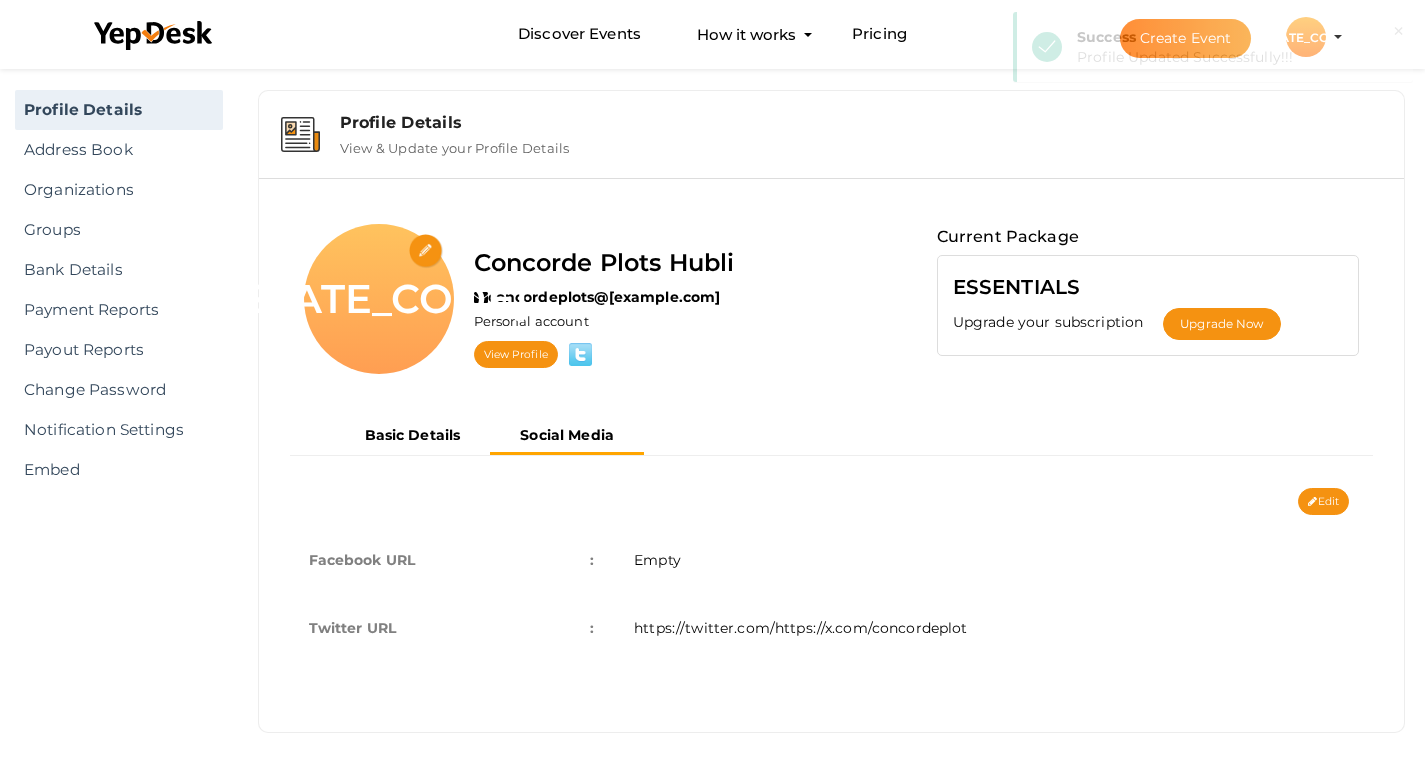 scroll, scrollTop: 25, scrollLeft: 0, axis: vertical 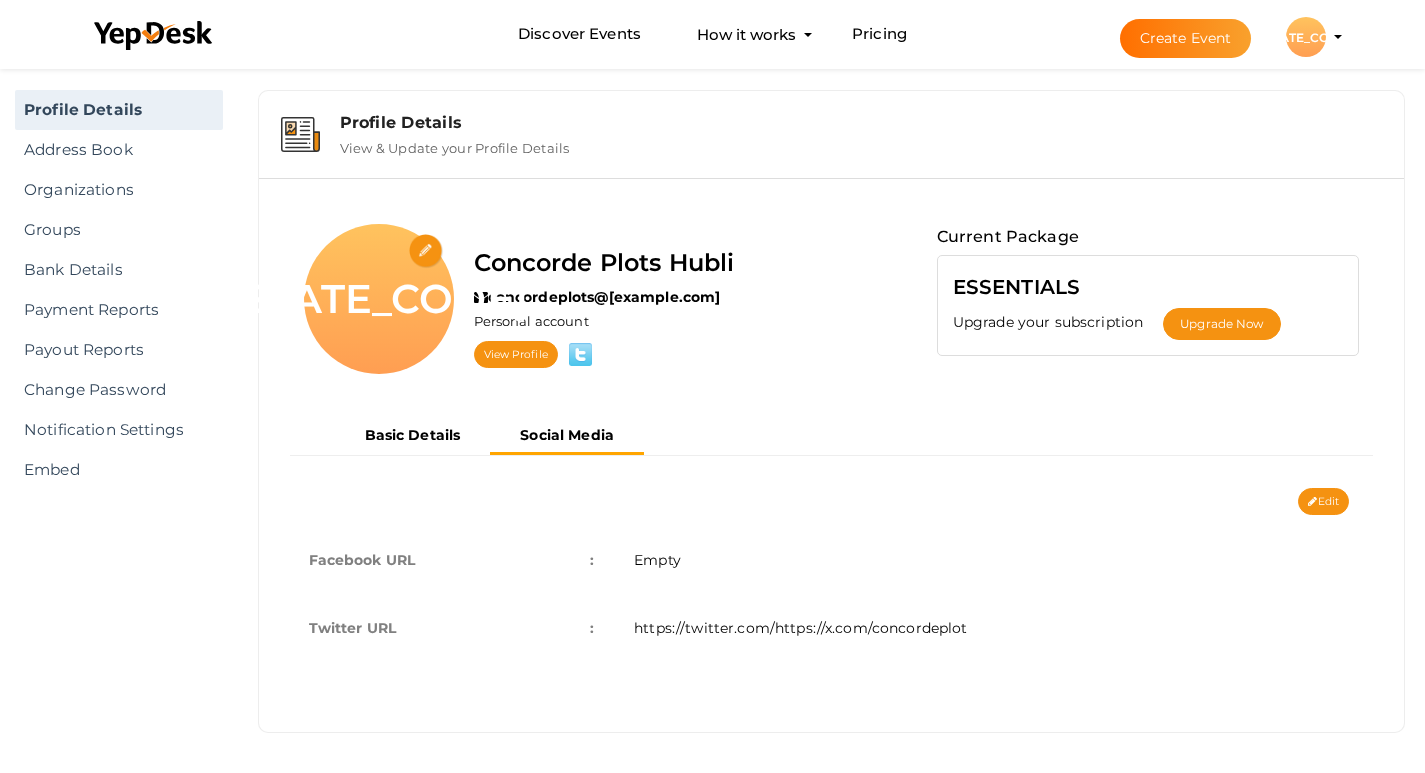click on "https://twitter.com/https://x.com/concordeplot" at bounding box center [800, 628] 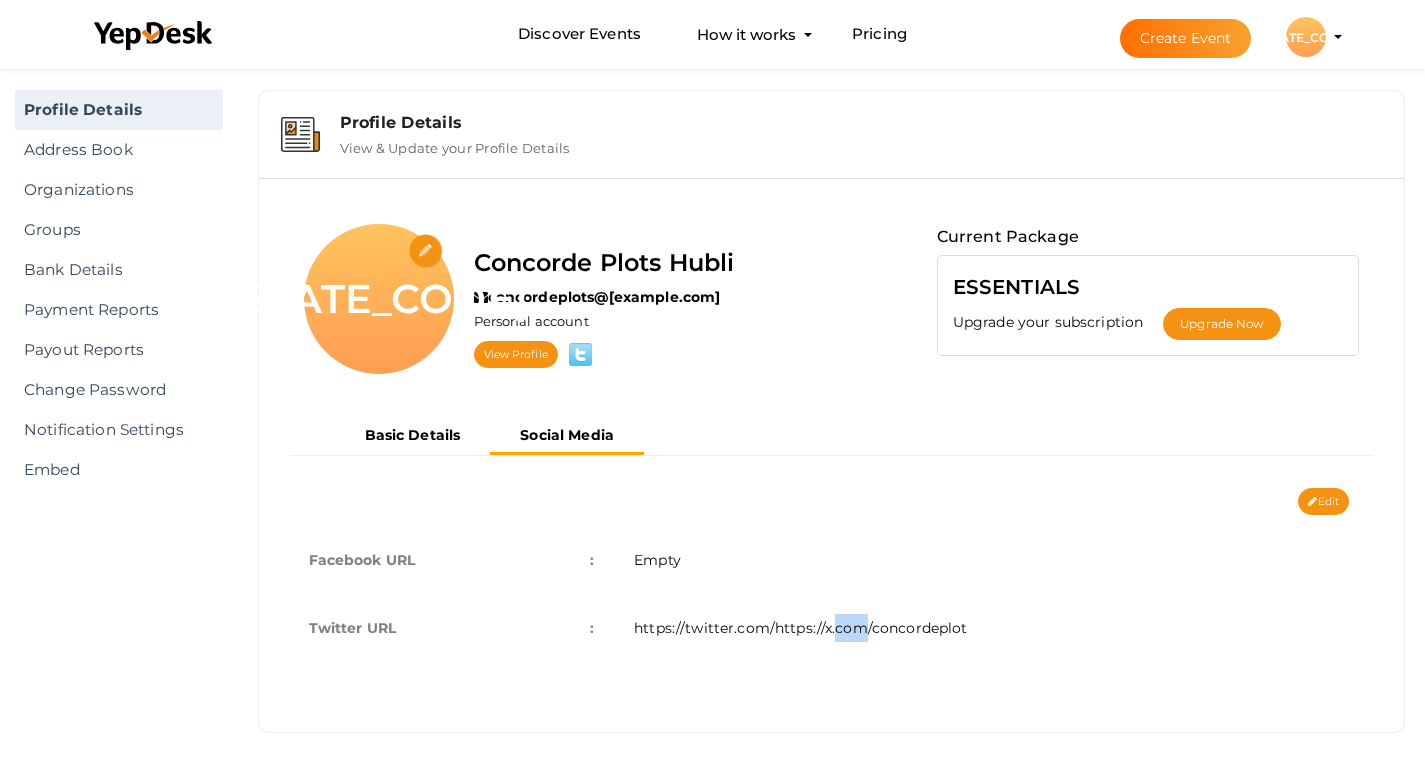 click on "https://twitter.com/https://x.com/concordeplot" at bounding box center (800, 628) 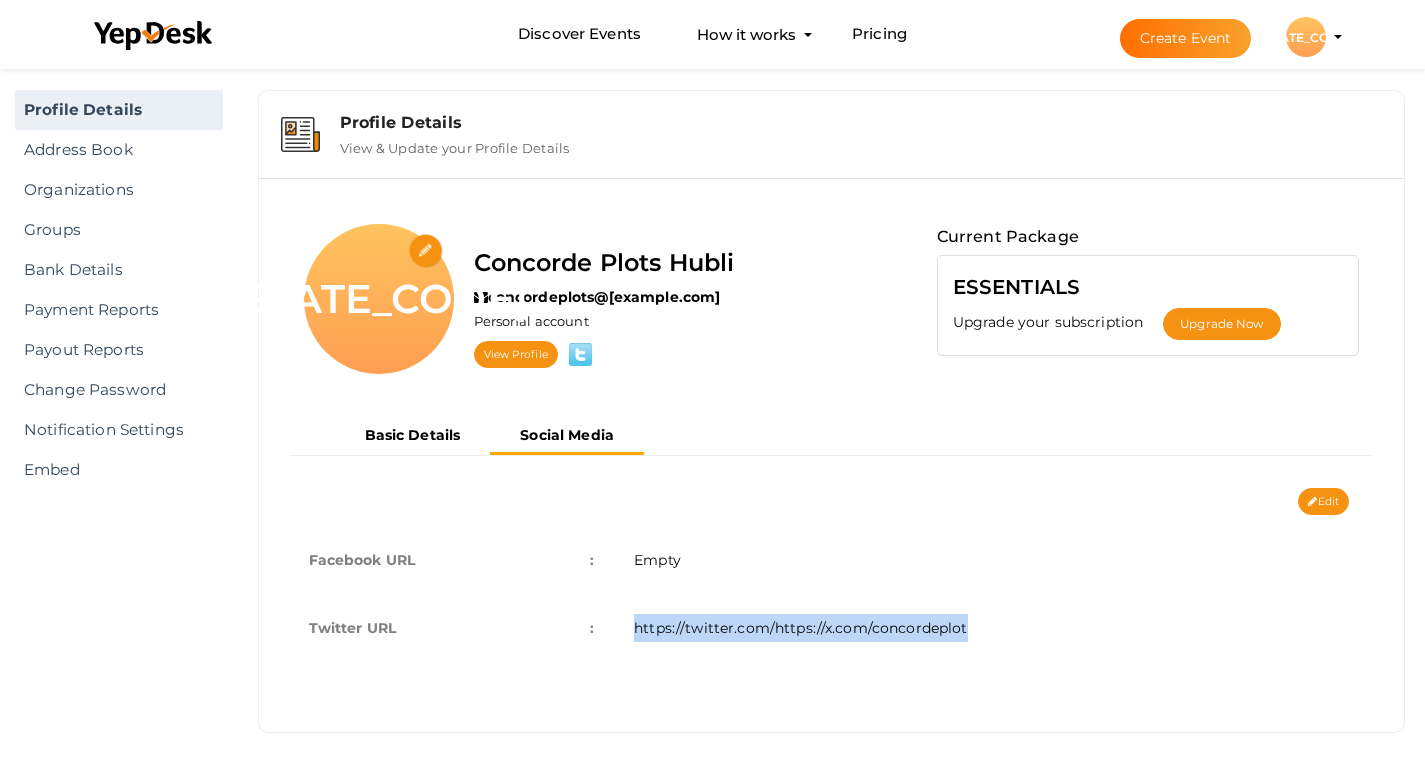 click on "https://twitter.com/https://x.com/concordeplot" at bounding box center (800, 628) 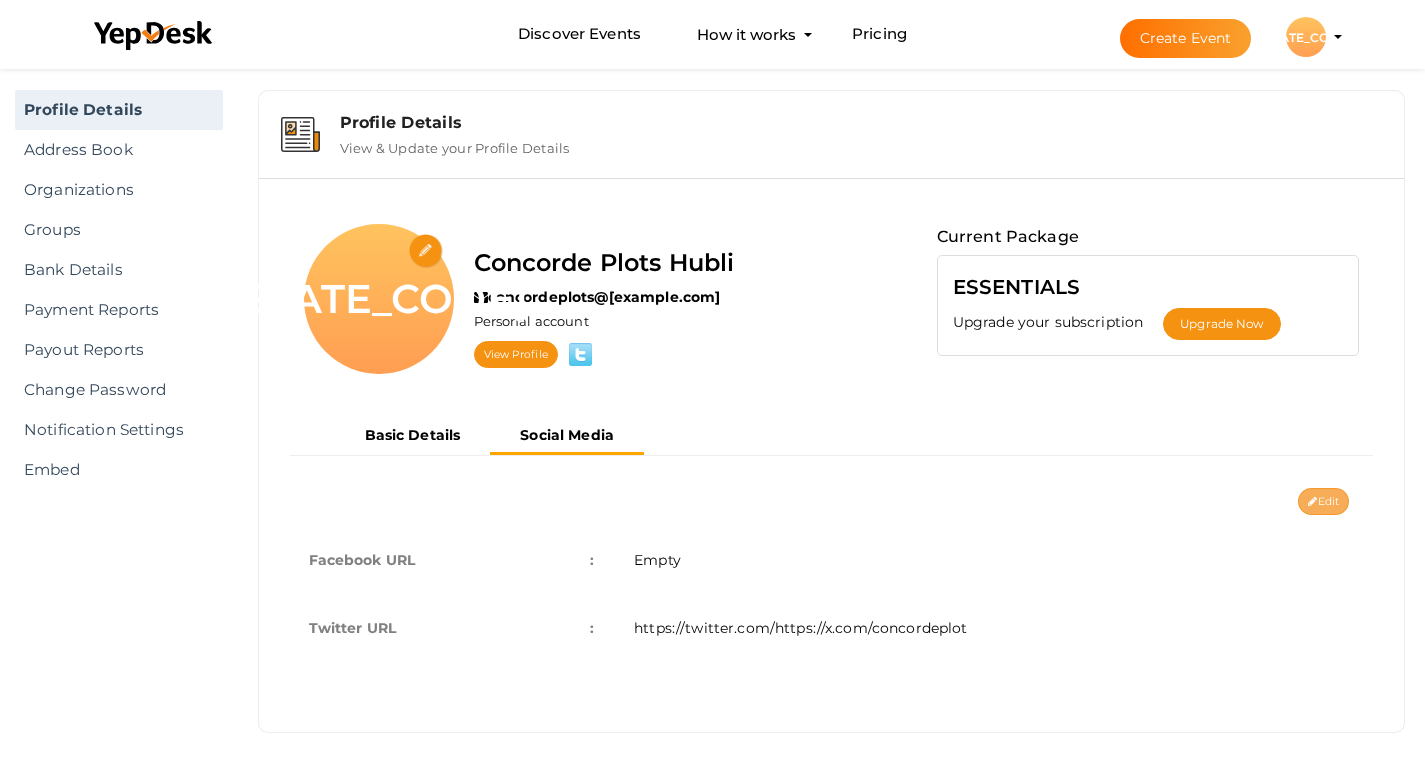 click on "Edit" at bounding box center [1323, 501] 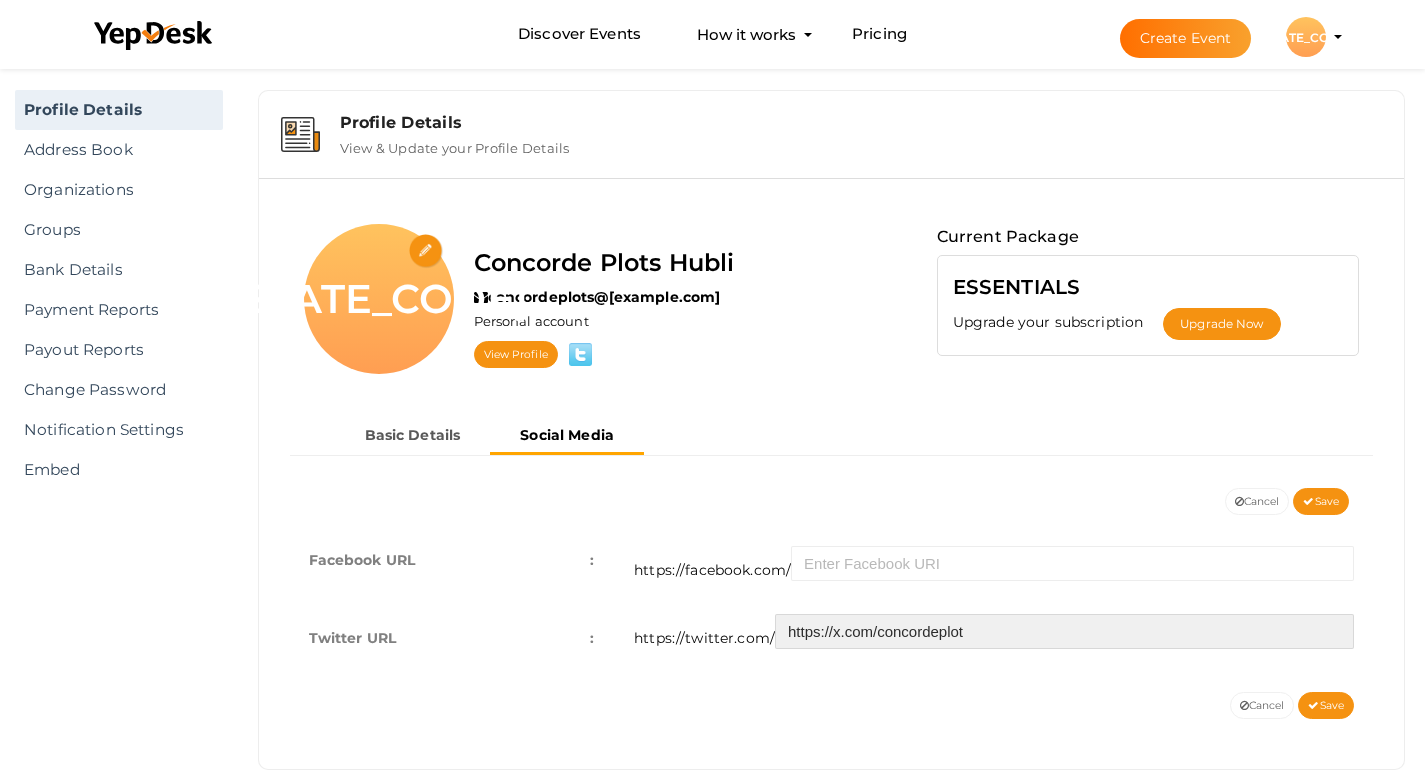 click on "https://x.com/concordeplot" at bounding box center [1064, 631] 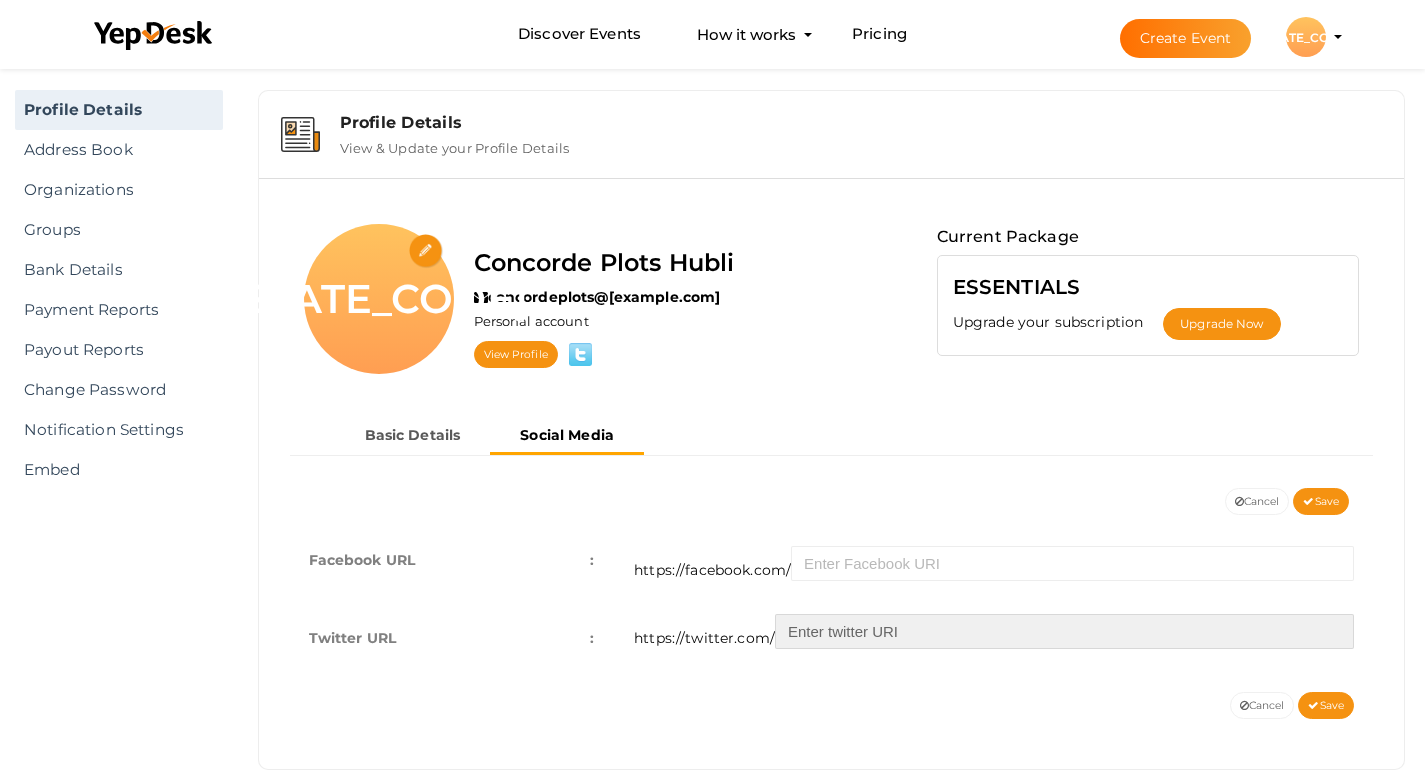 paste on "https://x.com/concordeplot" 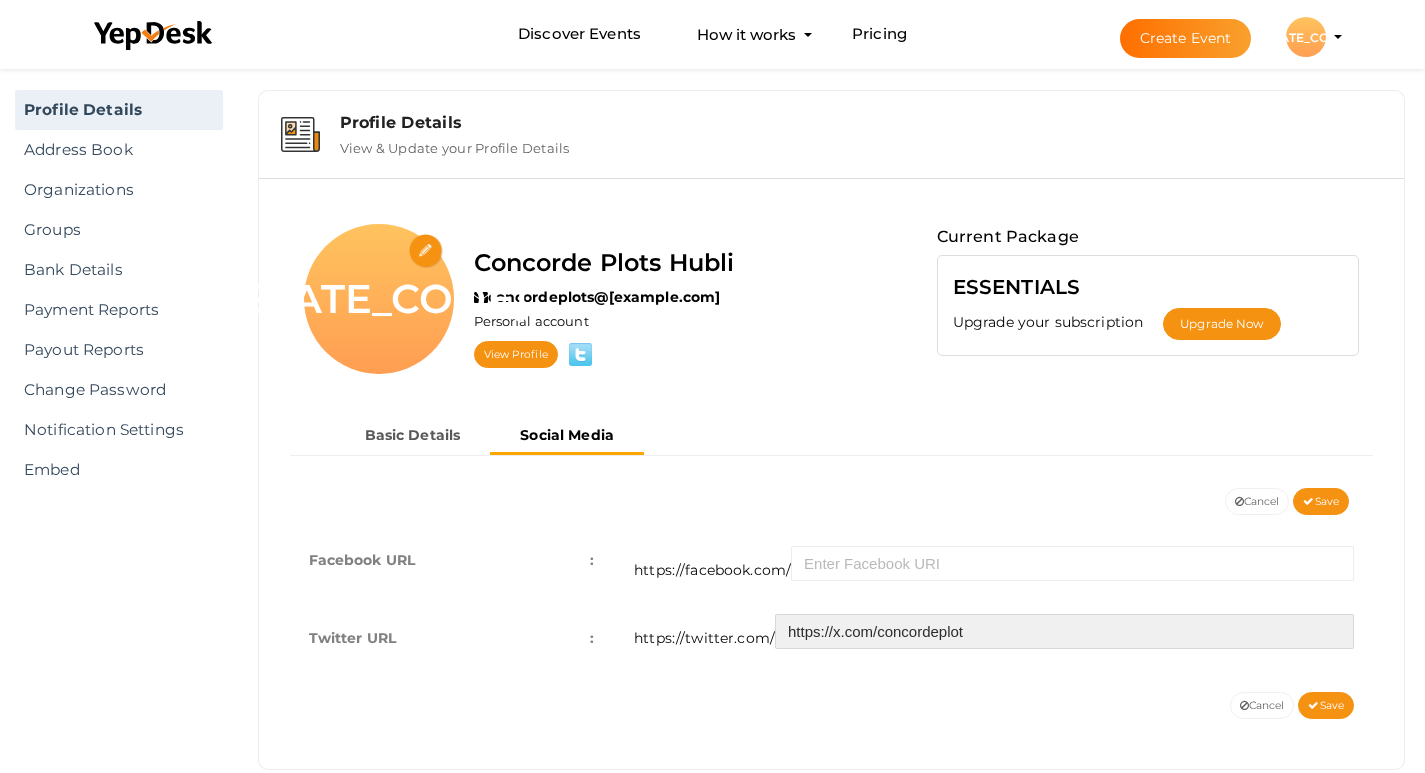 drag, startPoint x: 874, startPoint y: 639, endPoint x: 794, endPoint y: 636, distance: 80.05623 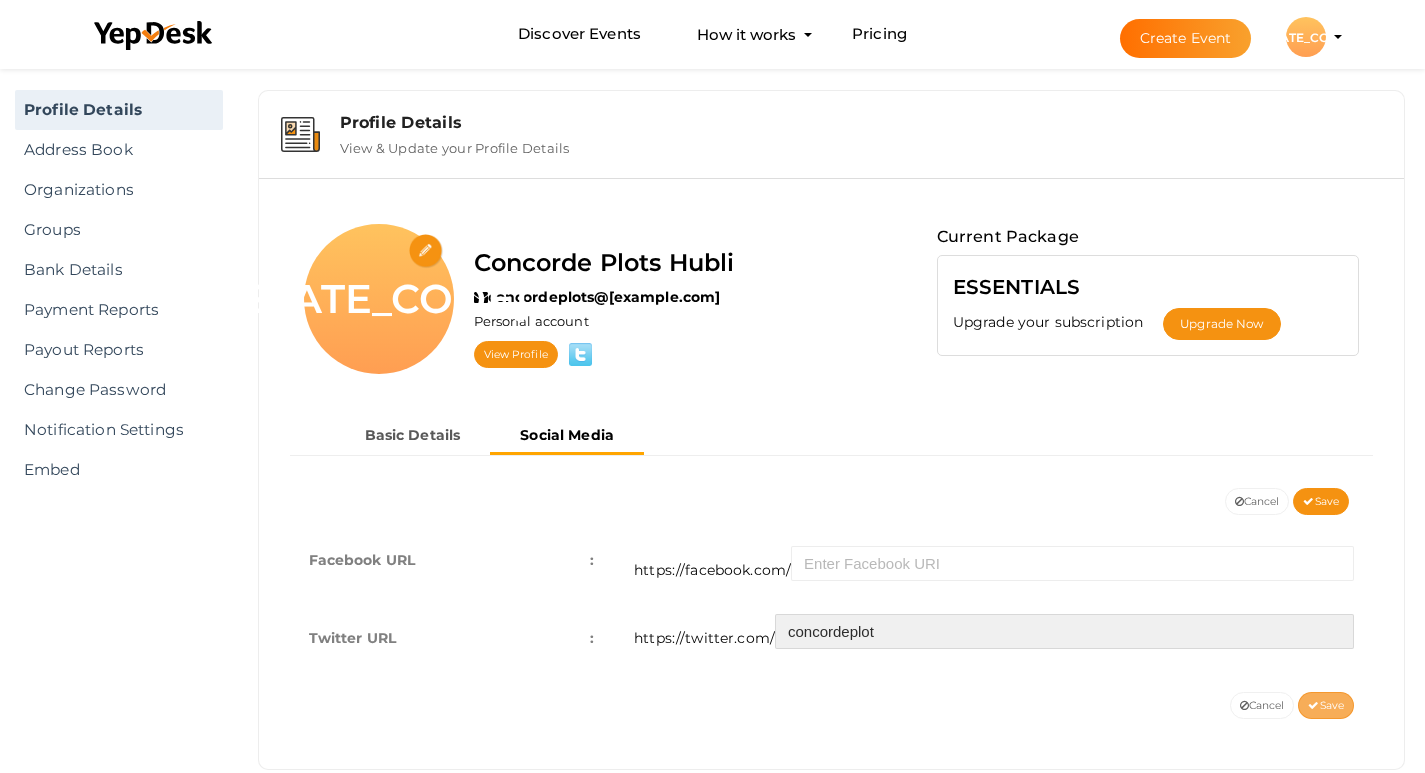 type on "concordeplot" 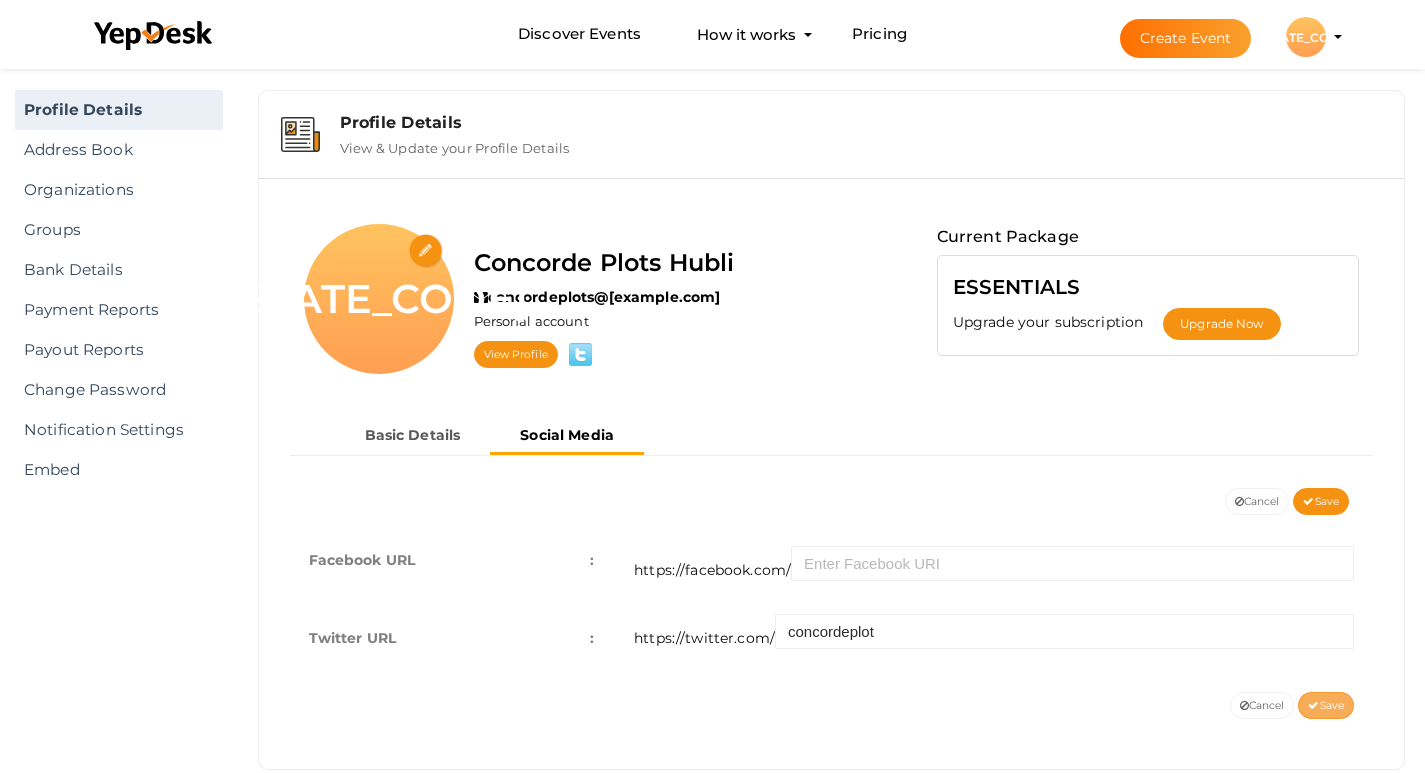 click on "Save" at bounding box center [1326, 705] 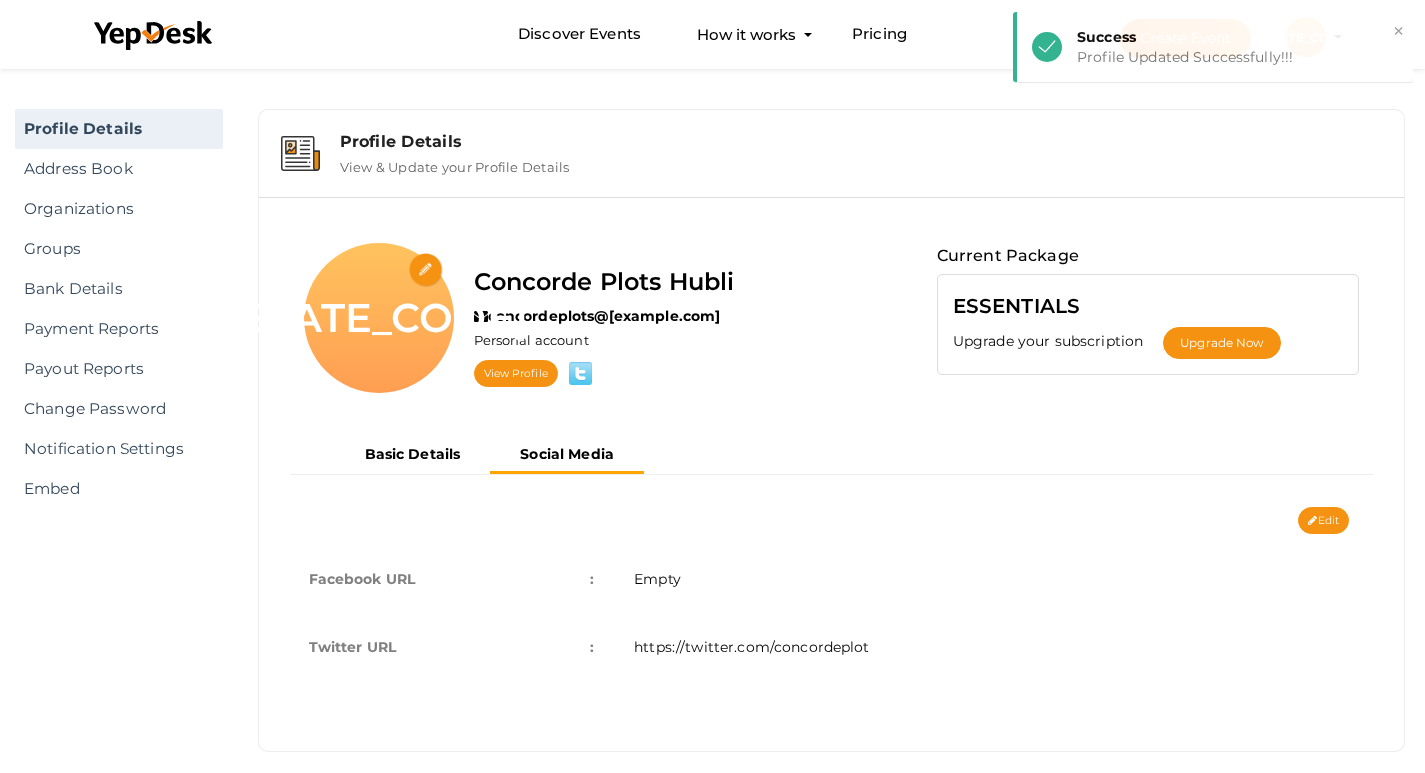 scroll, scrollTop: 0, scrollLeft: 0, axis: both 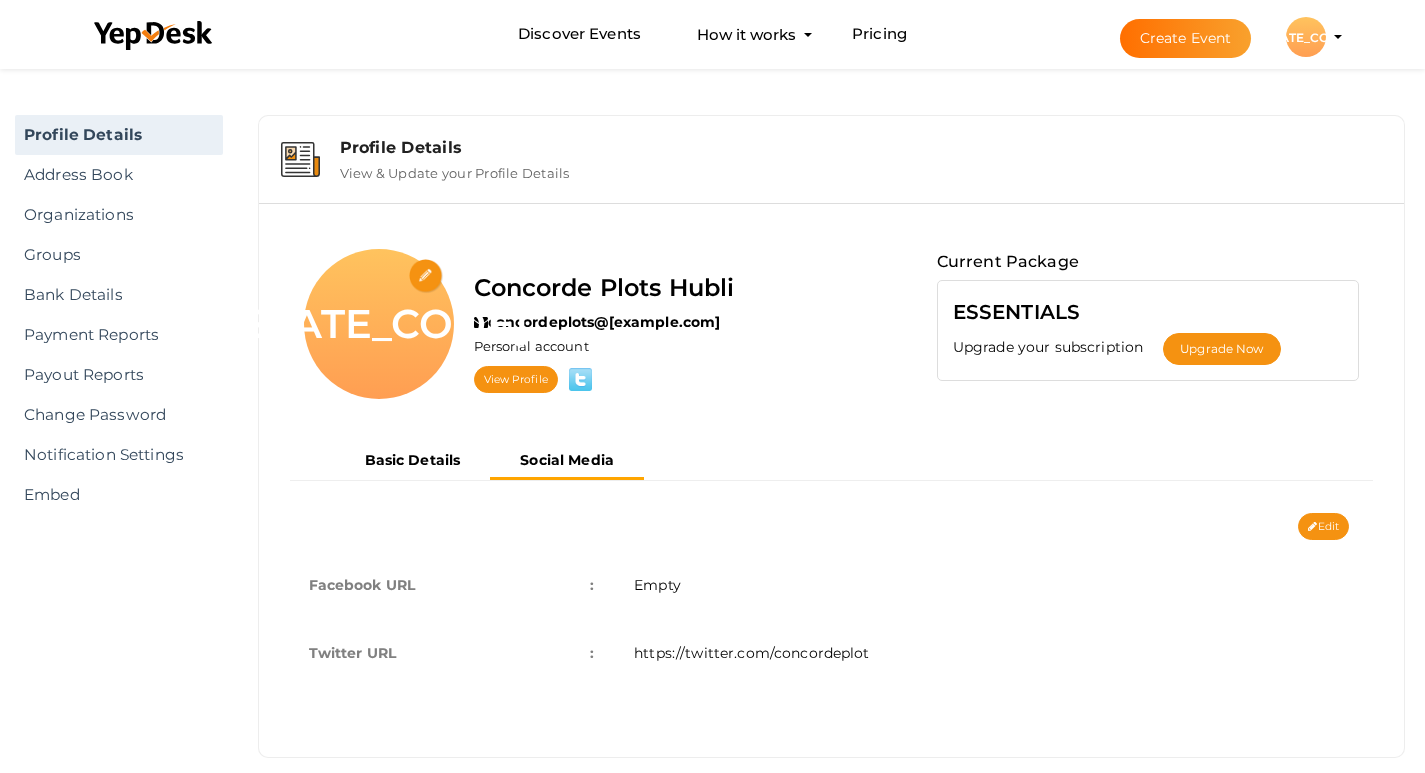 click at bounding box center [426, 276] 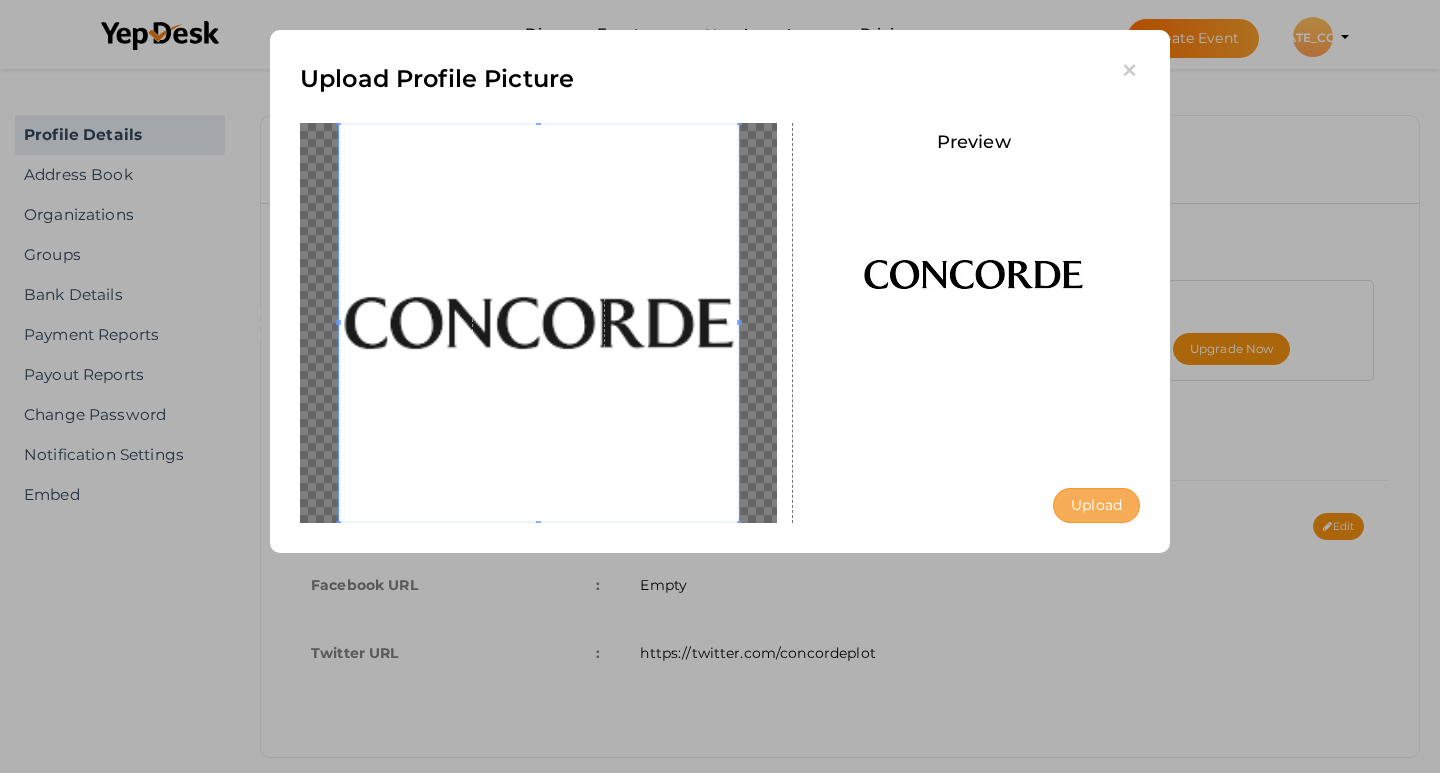 click on "Upload" at bounding box center (1096, 505) 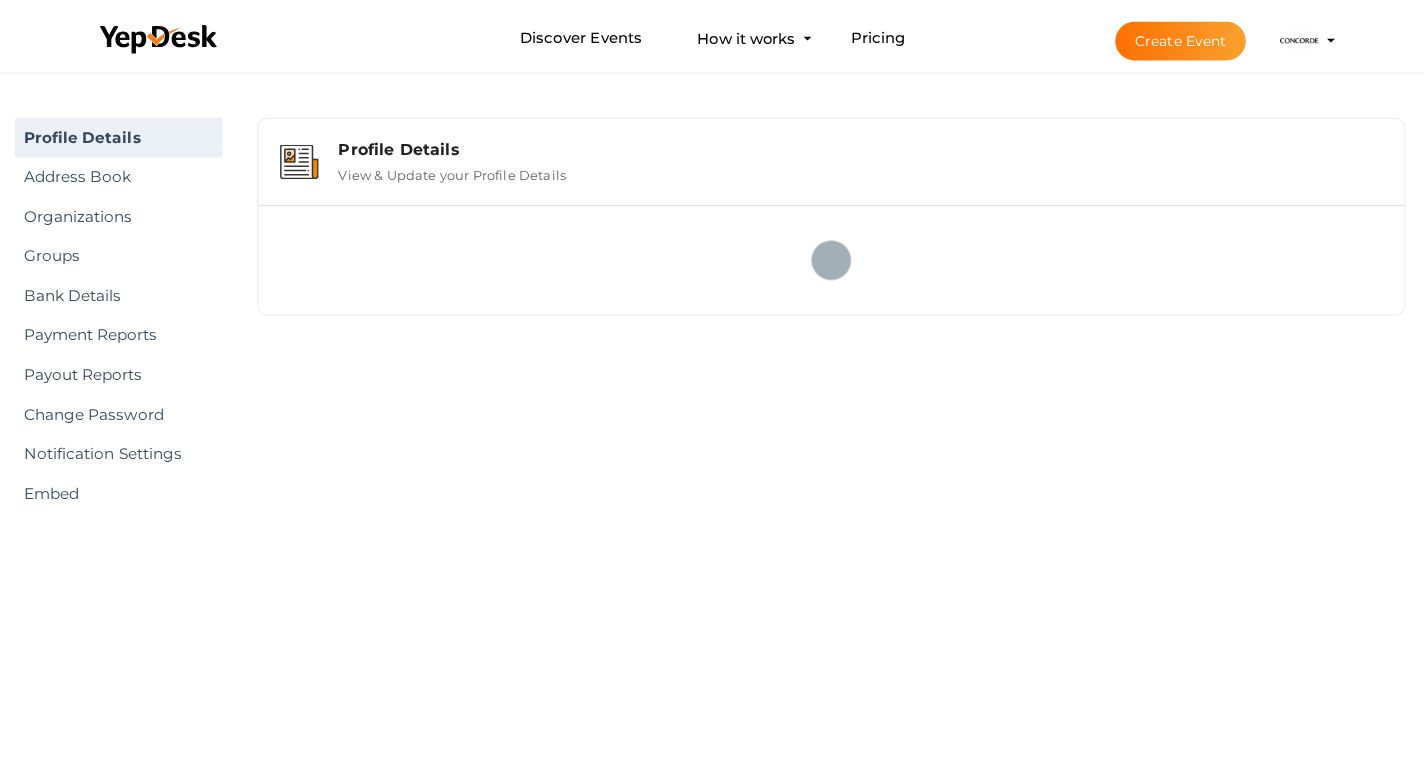 scroll, scrollTop: 0, scrollLeft: 0, axis: both 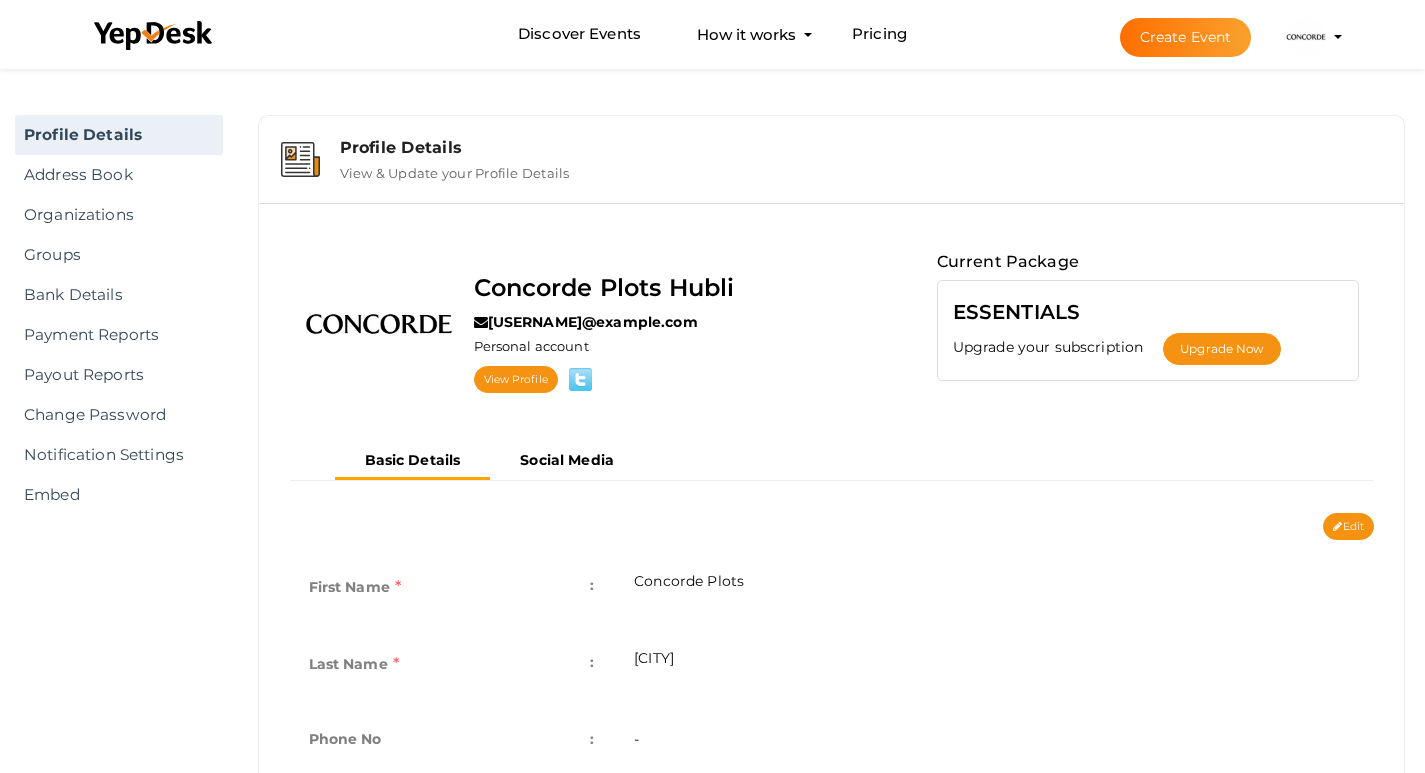 click on "Profile Details
View & Update your Profile Details" at bounding box center (854, 159) 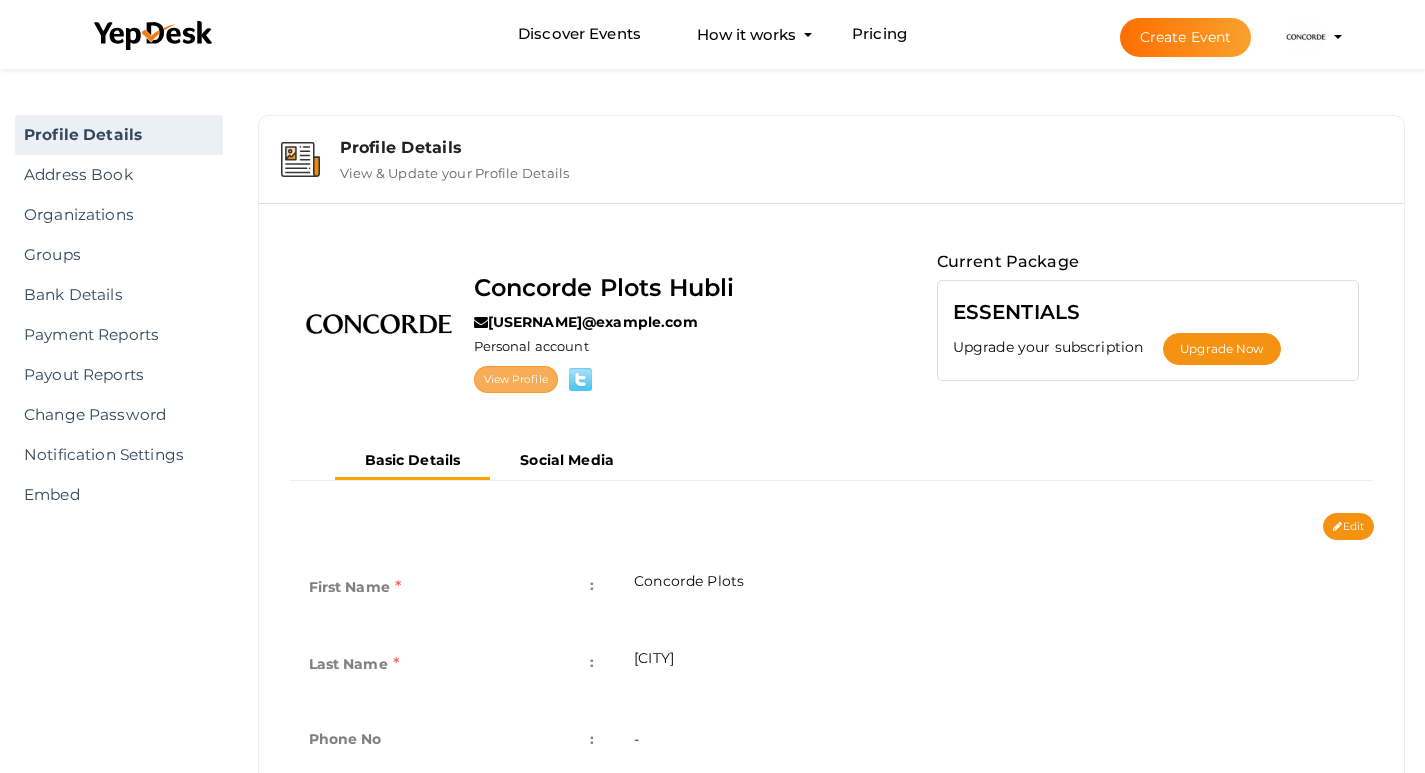 click on "View Profile" at bounding box center [516, 379] 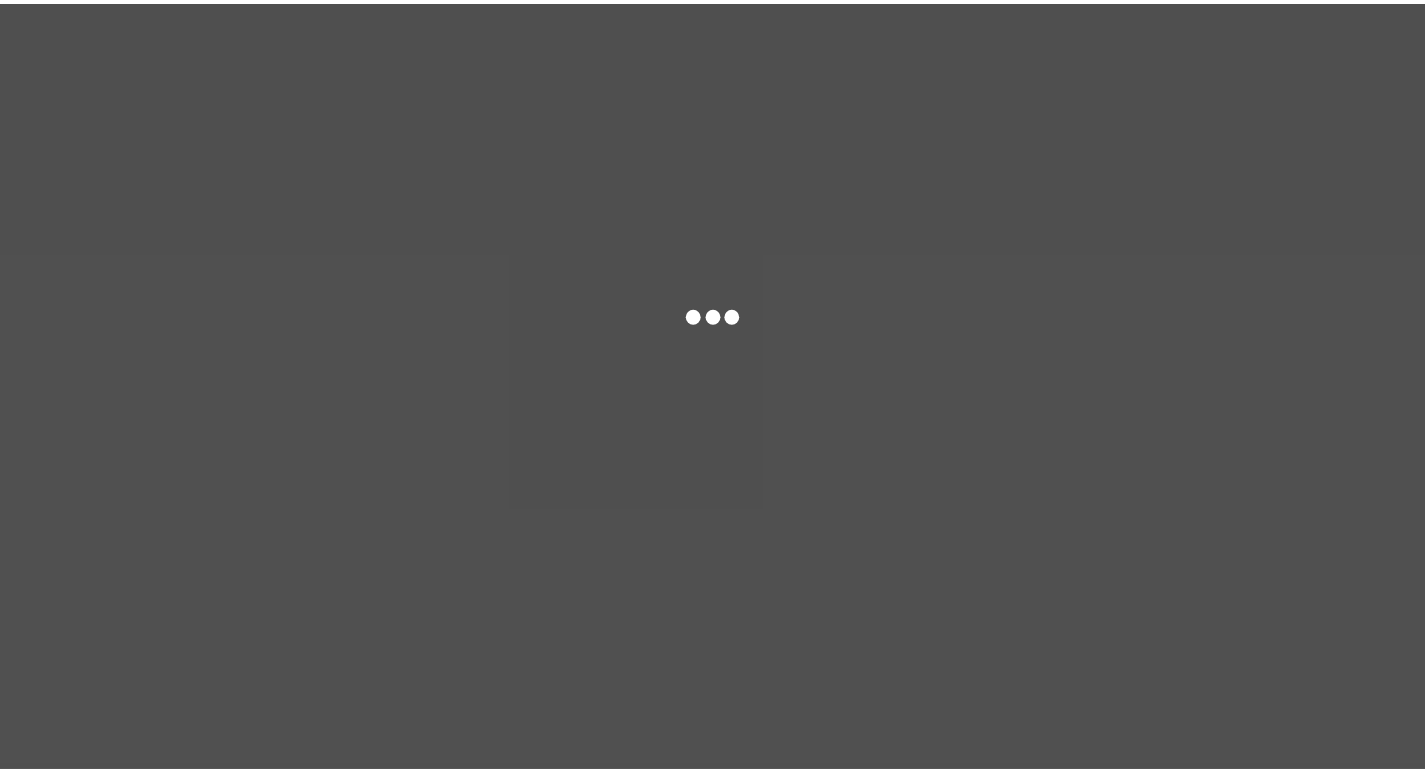 scroll, scrollTop: 0, scrollLeft: 0, axis: both 